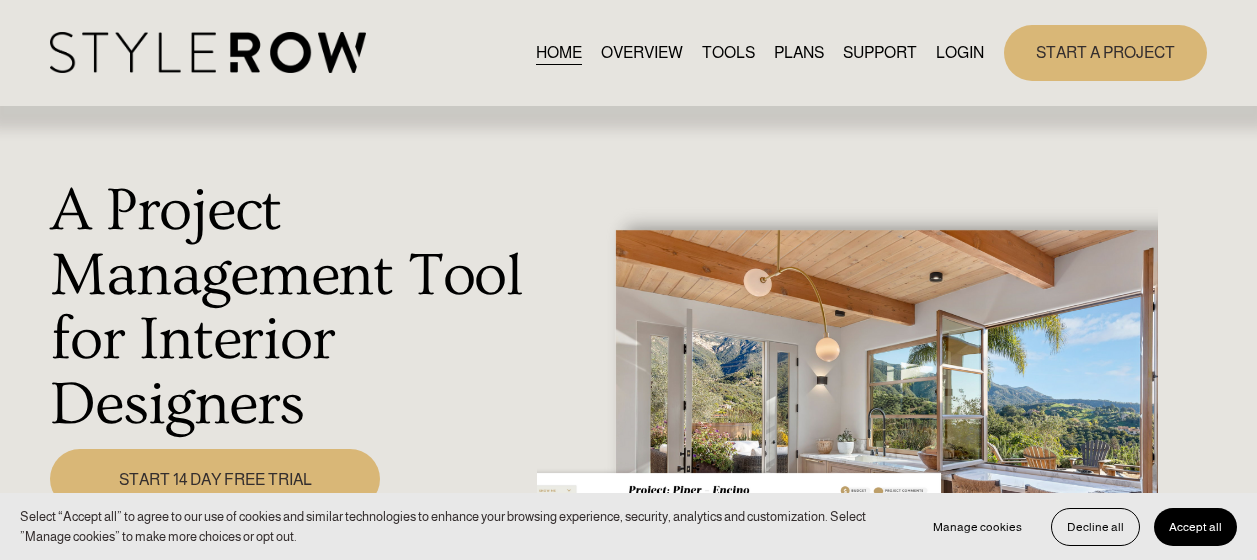 scroll, scrollTop: 0, scrollLeft: 0, axis: both 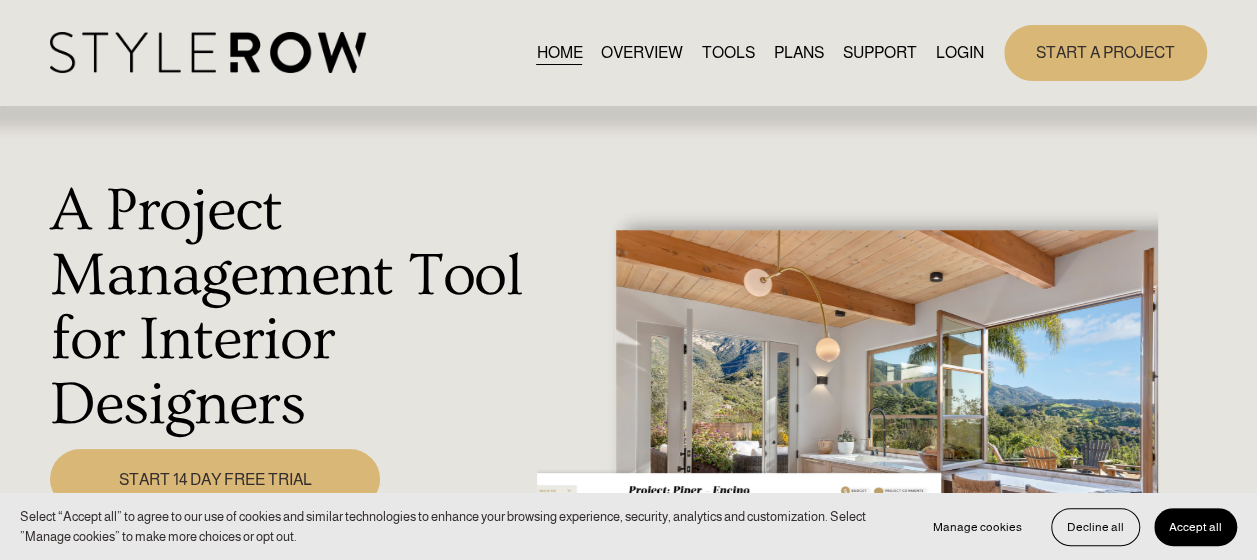 click on "LOGIN" at bounding box center [960, 52] 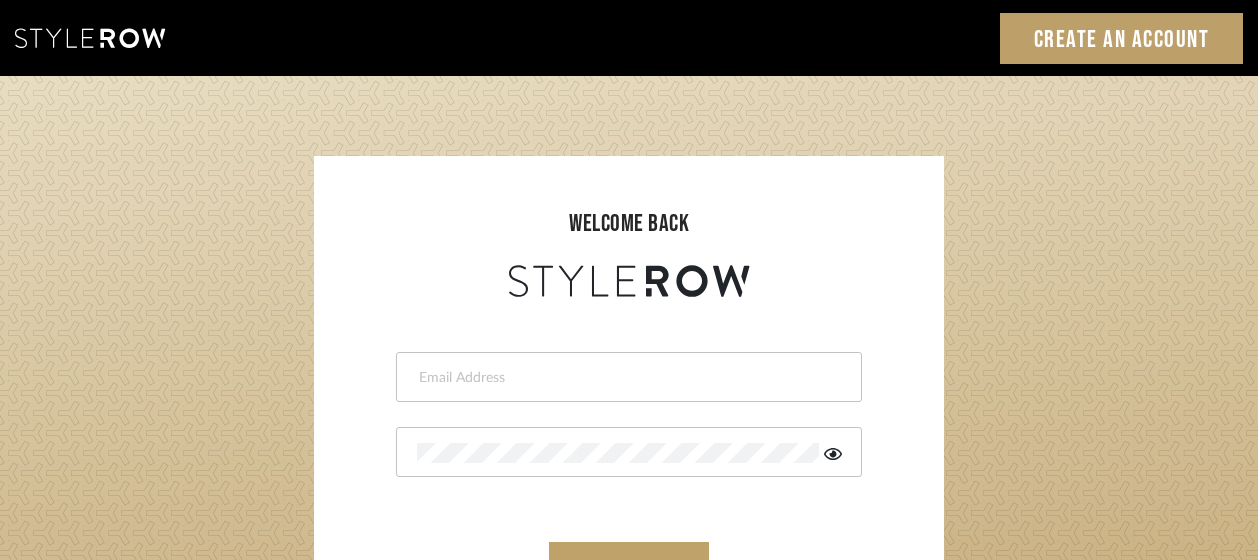 scroll, scrollTop: 0, scrollLeft: 0, axis: both 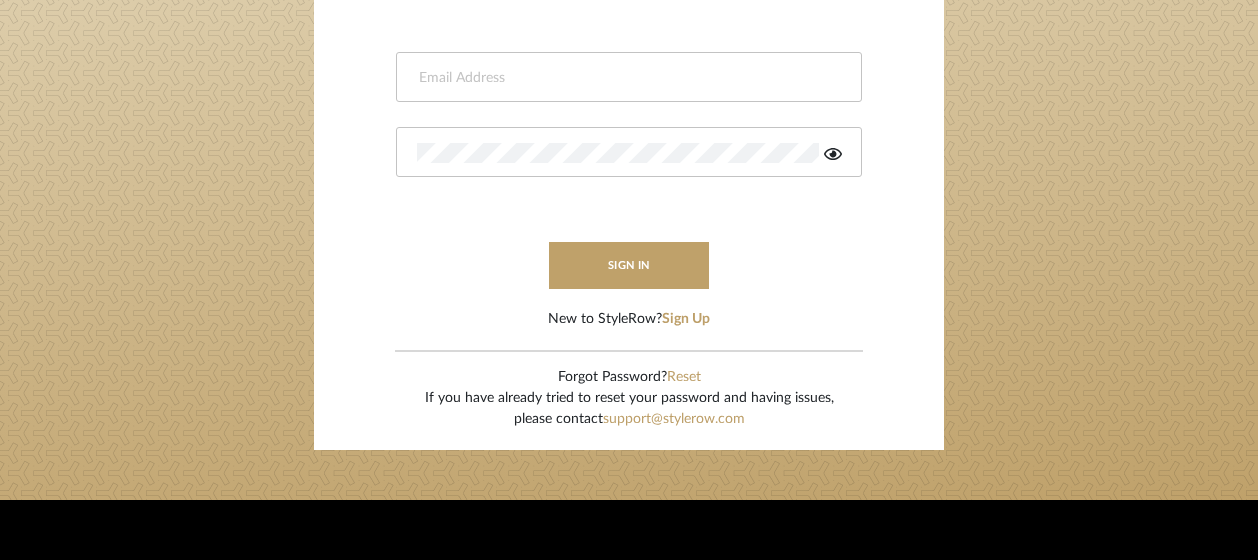 type on "kimberly@armstrongdesigncollective.com" 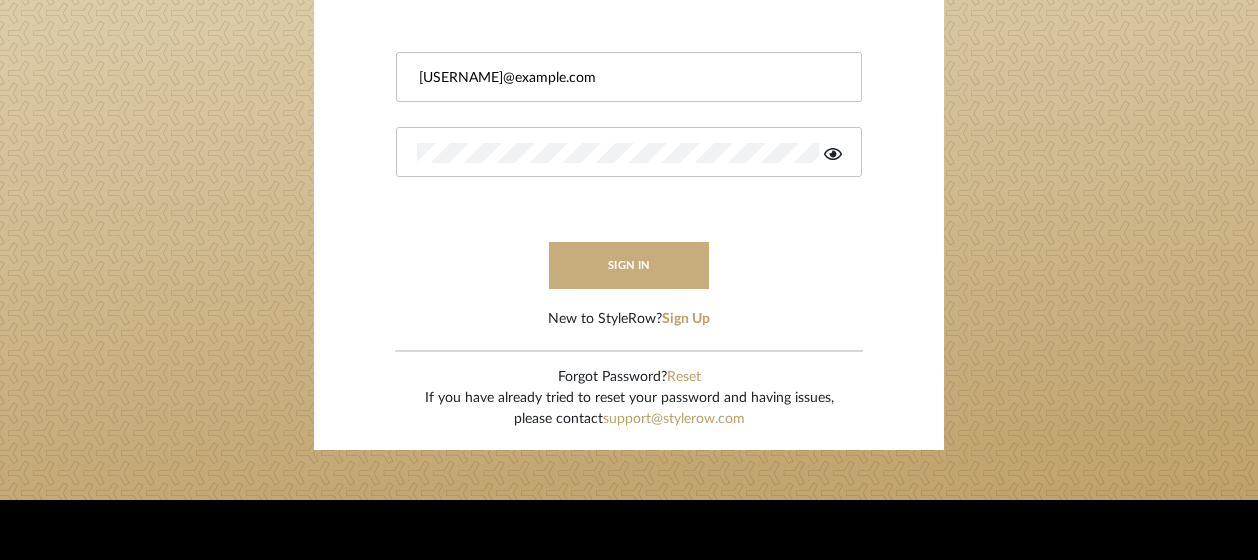 click on "sign in" at bounding box center (629, 265) 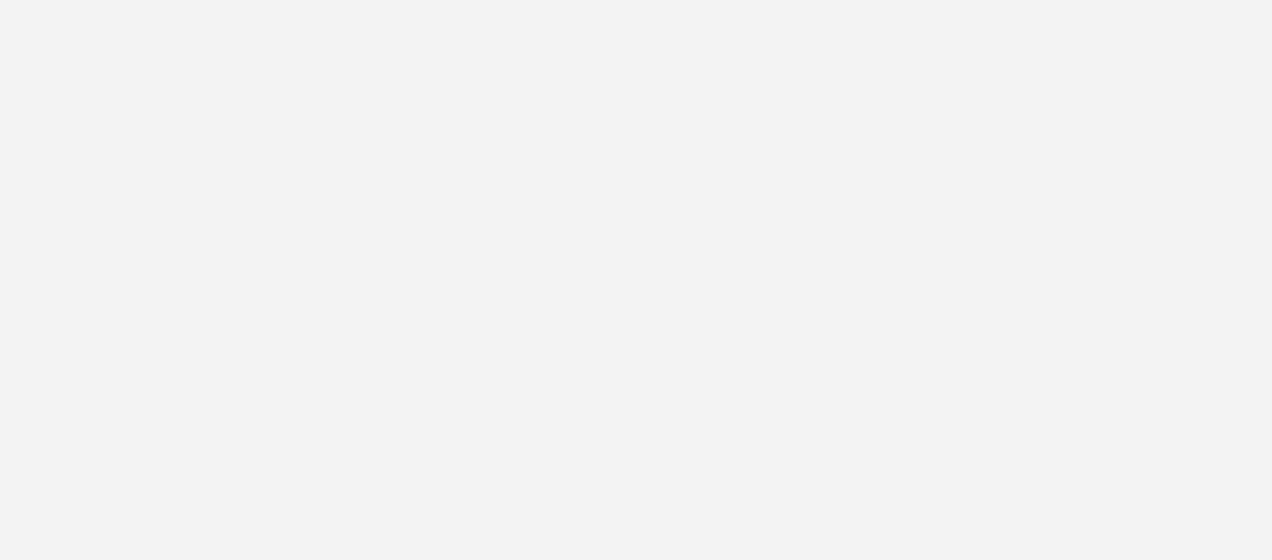 scroll, scrollTop: 0, scrollLeft: 0, axis: both 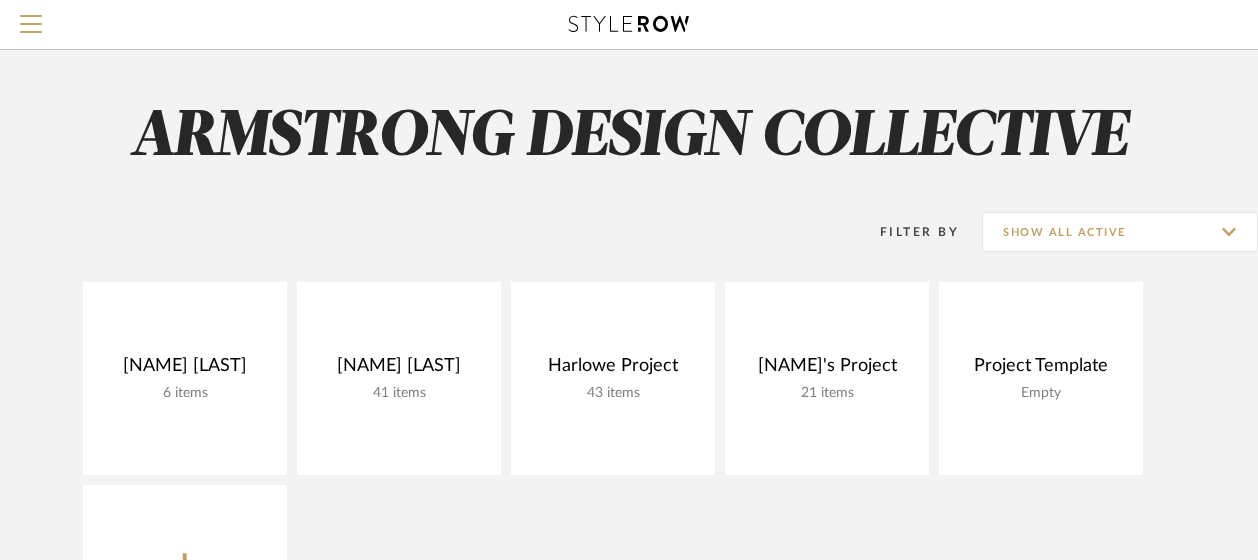 click 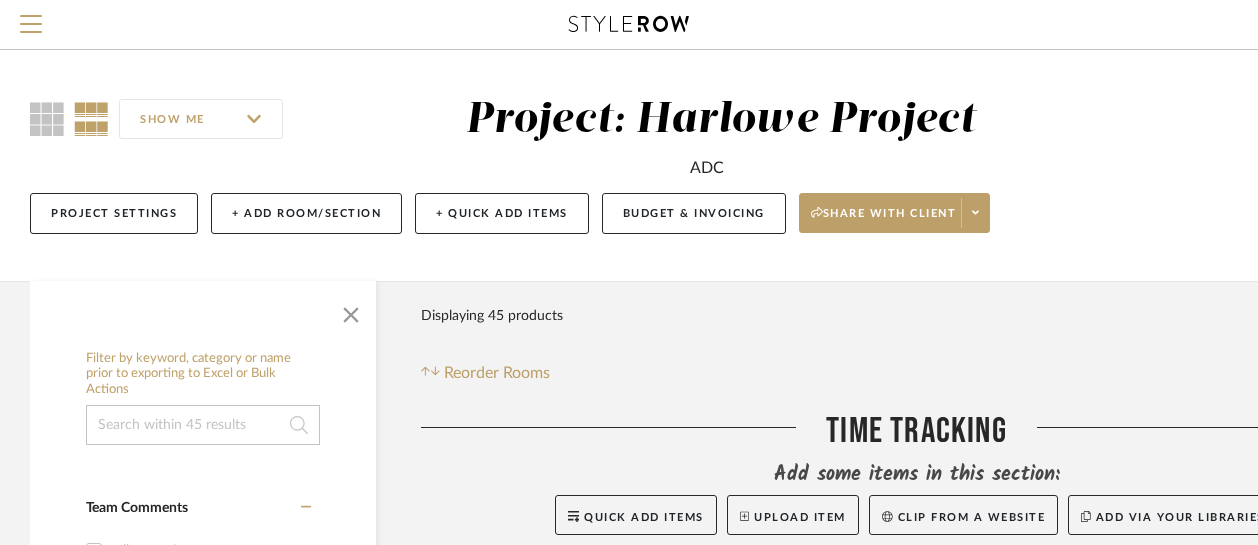 click 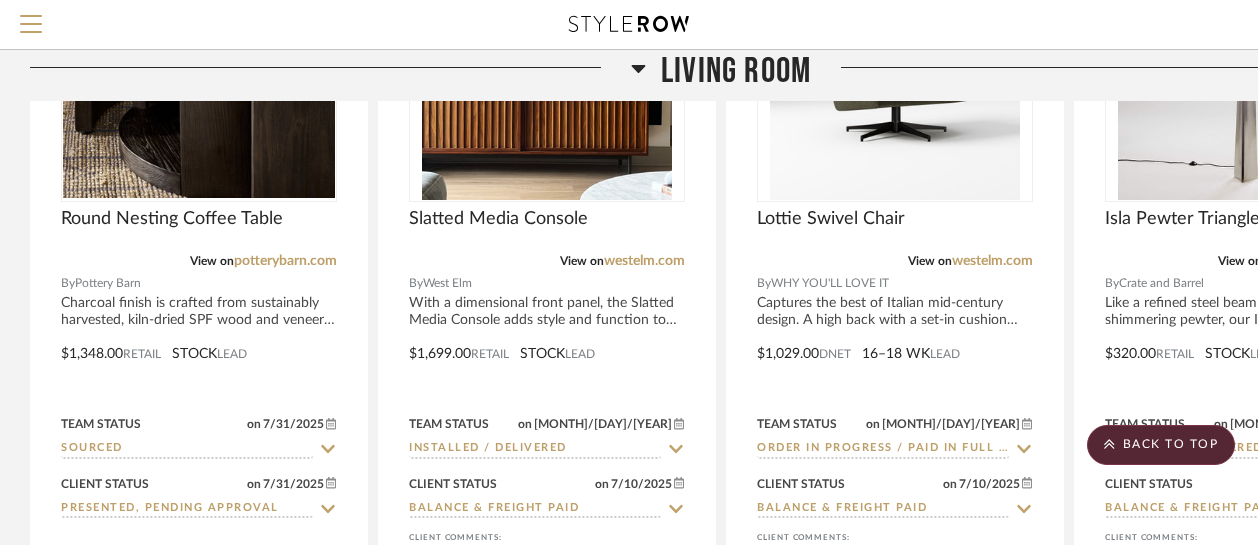 scroll, scrollTop: 1300, scrollLeft: 0, axis: vertical 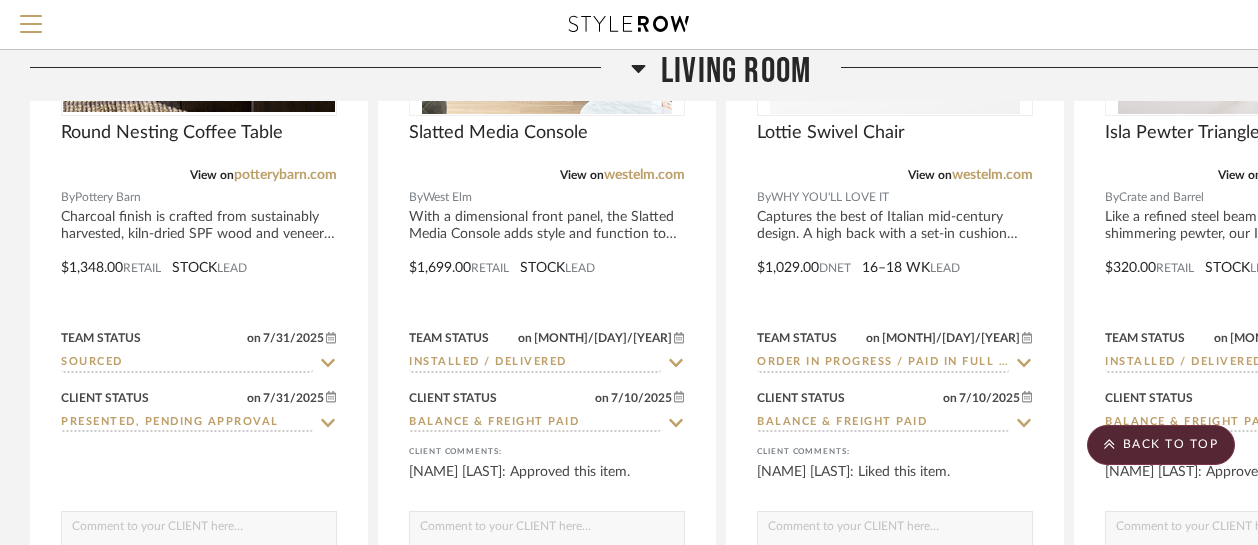 click 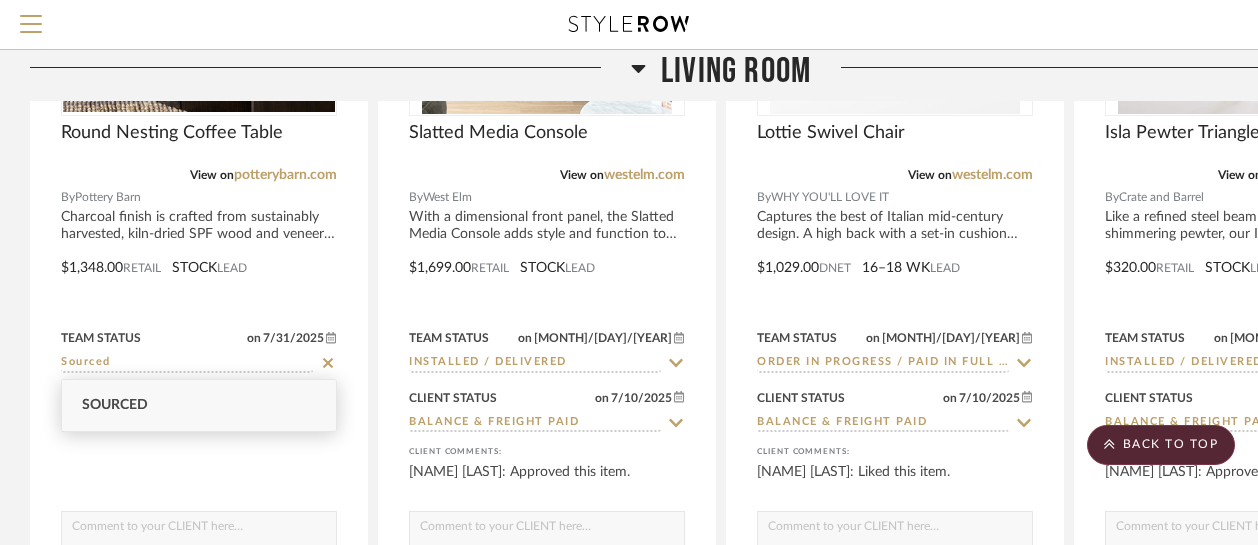 click 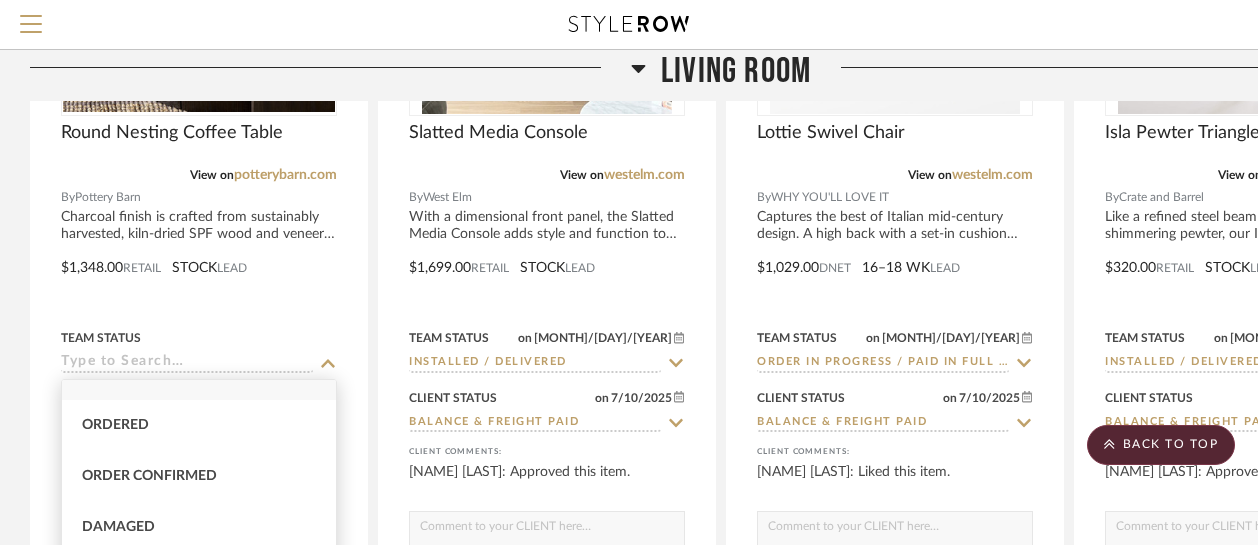 scroll, scrollTop: 0, scrollLeft: 0, axis: both 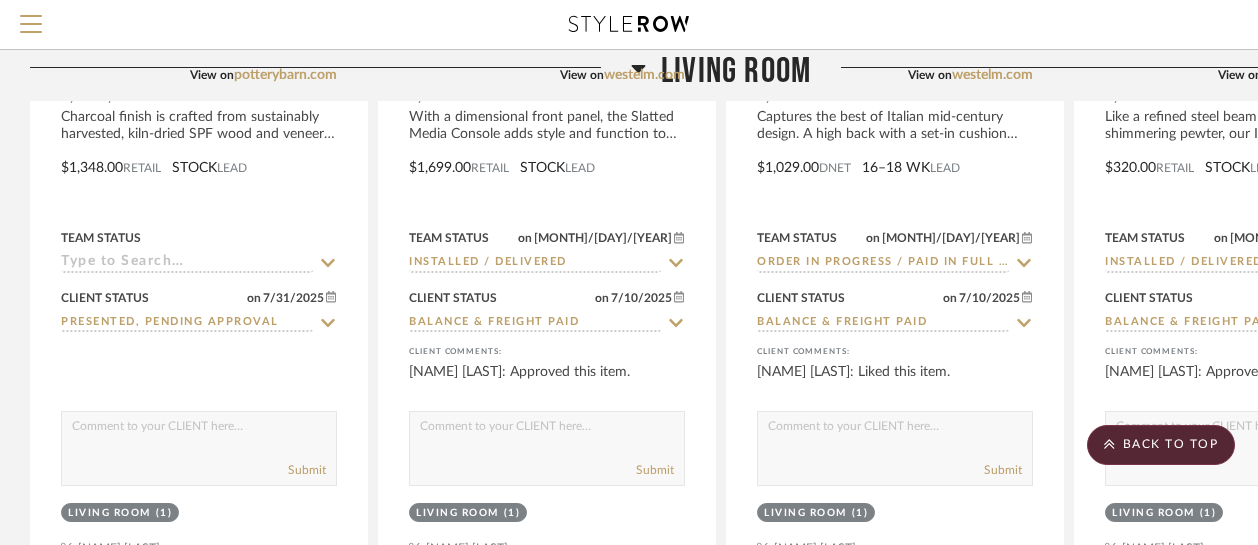 click 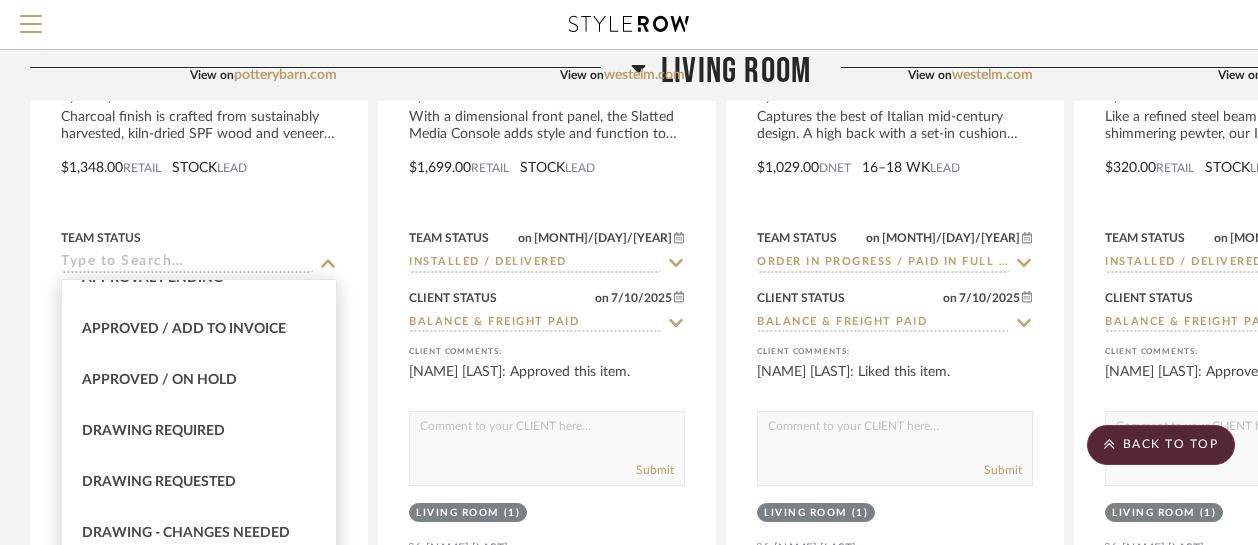 scroll, scrollTop: 1100, scrollLeft: 0, axis: vertical 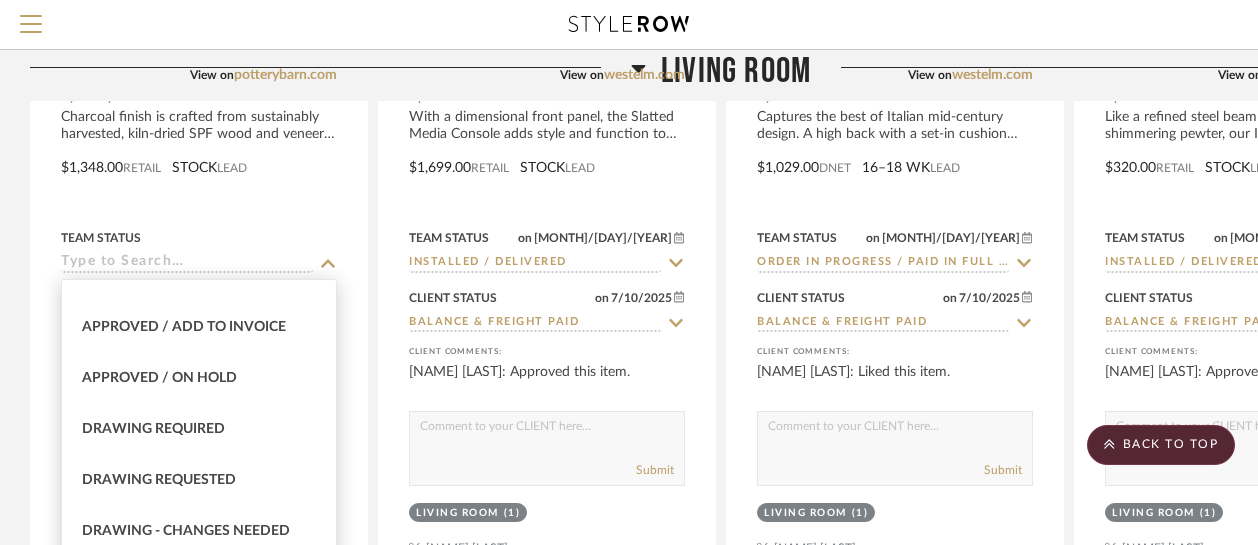click on "Approved / Add to Invoice" at bounding box center (199, 327) 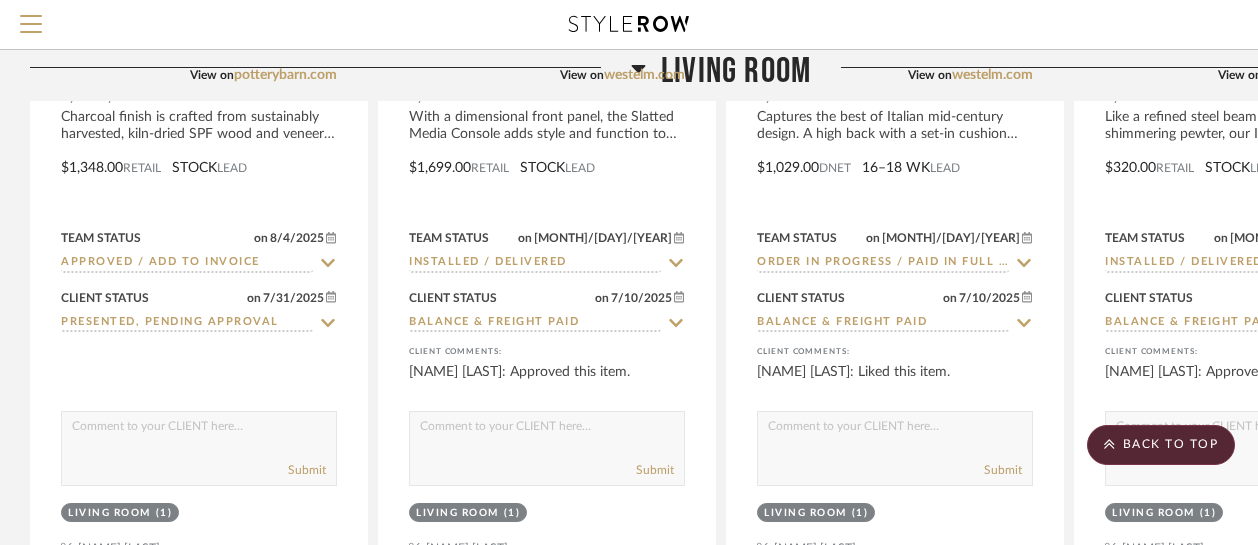 click 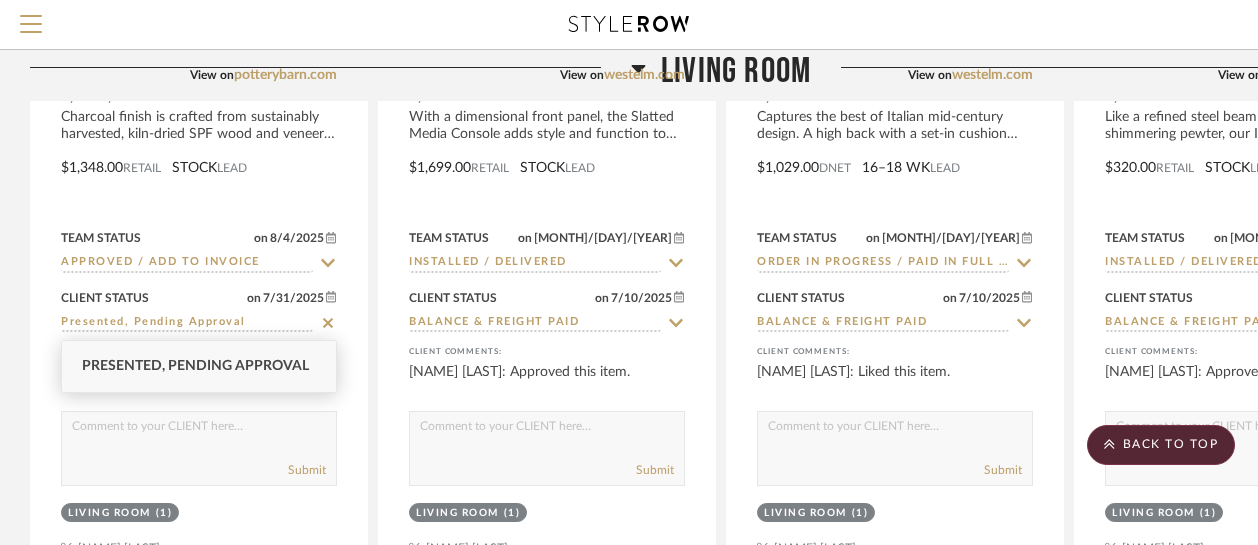 click 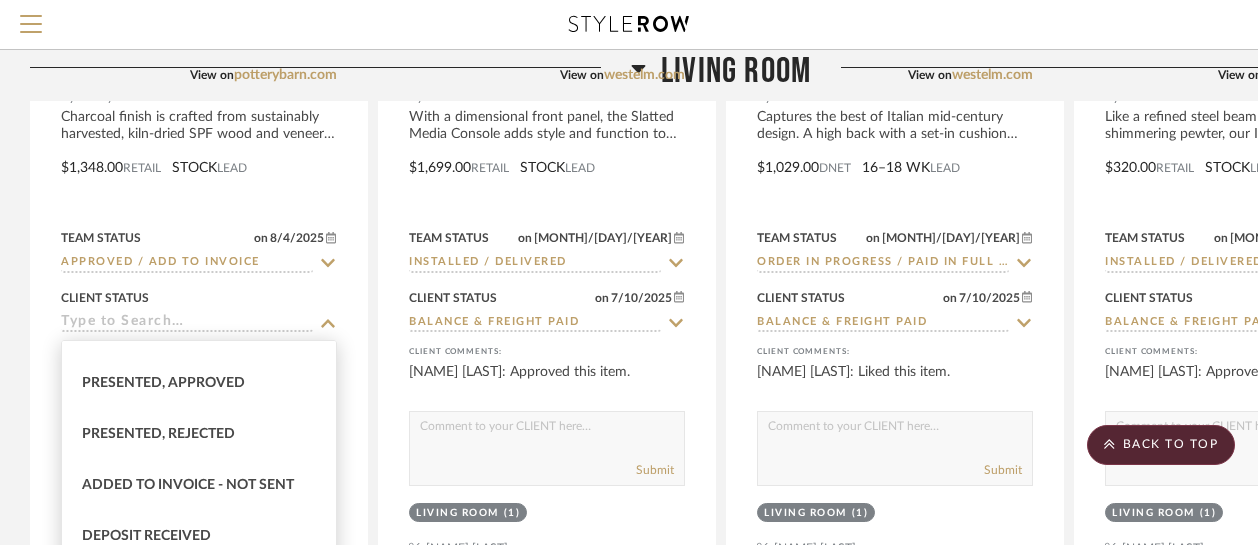 scroll, scrollTop: 300, scrollLeft: 0, axis: vertical 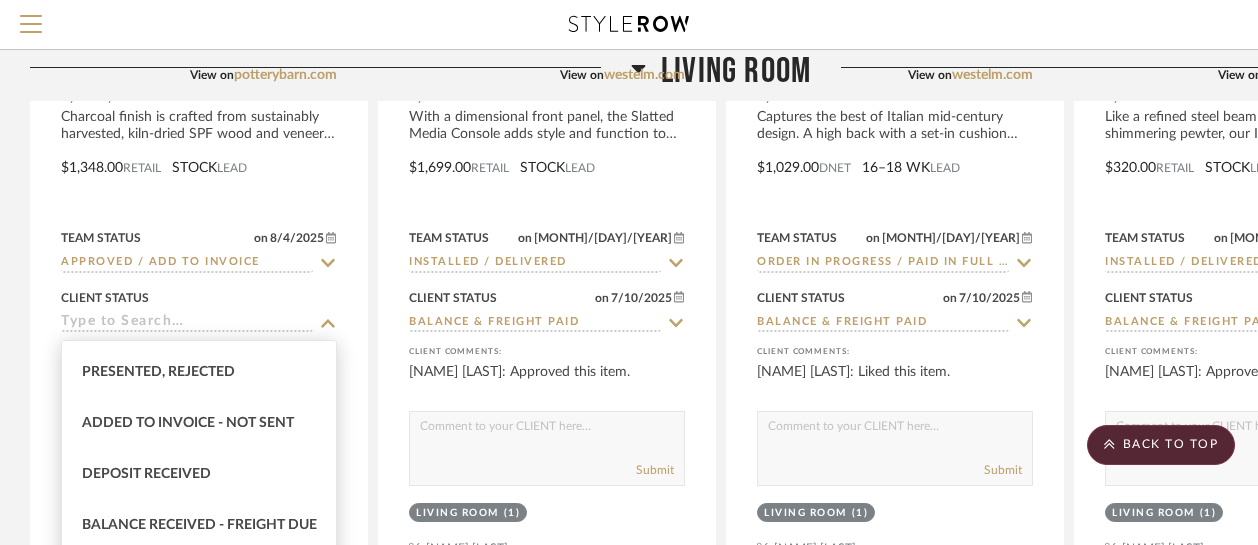 click on "Added to Invoice - Not Sent" at bounding box center (199, 423) 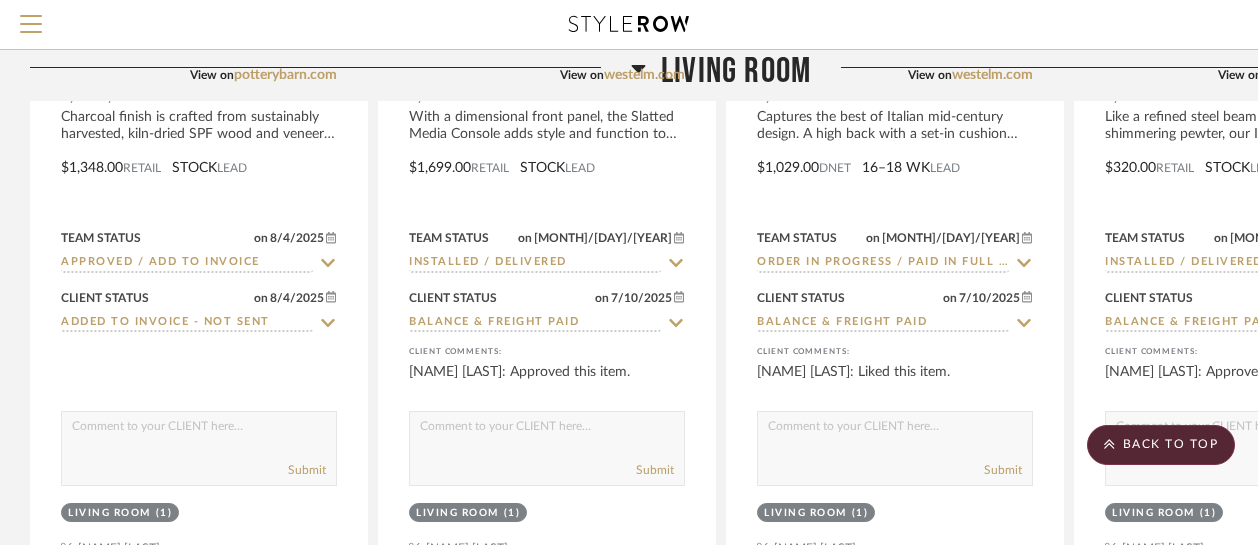 click 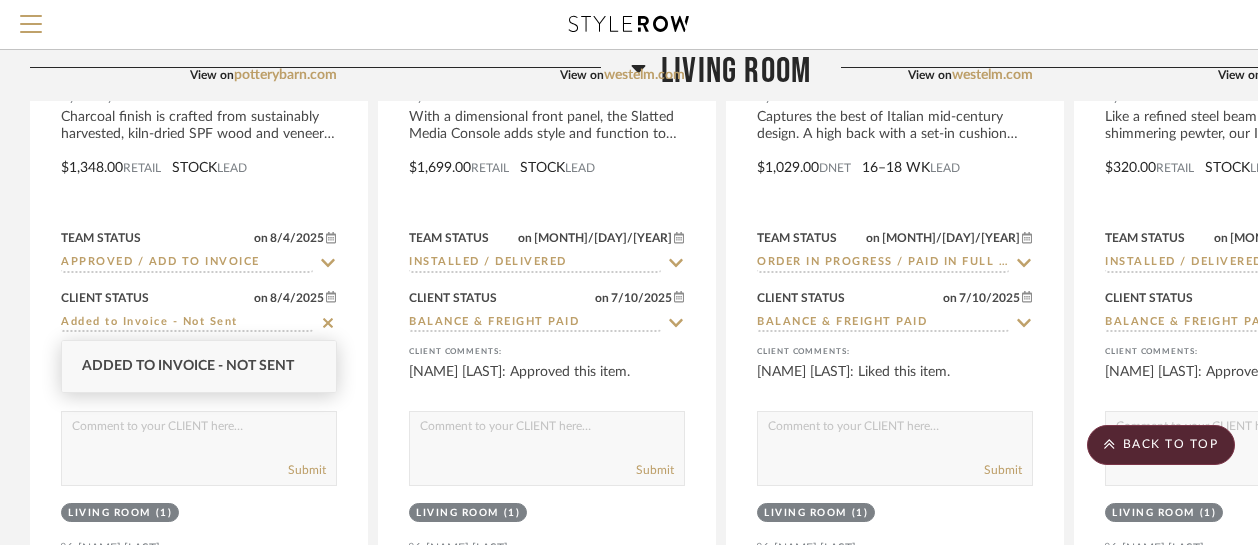 click 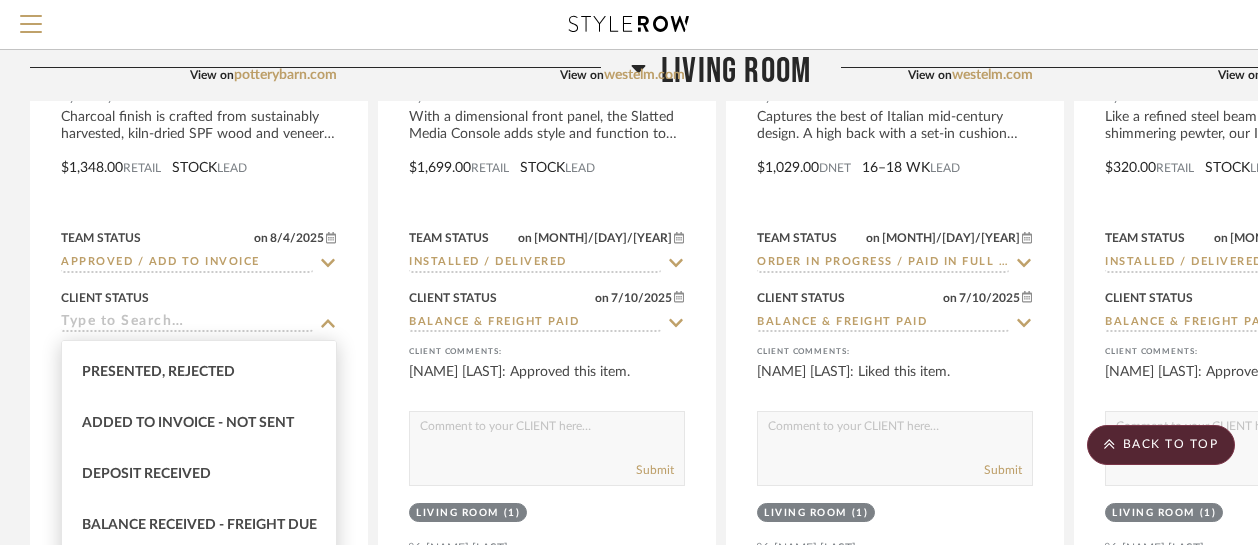 scroll, scrollTop: 200, scrollLeft: 0, axis: vertical 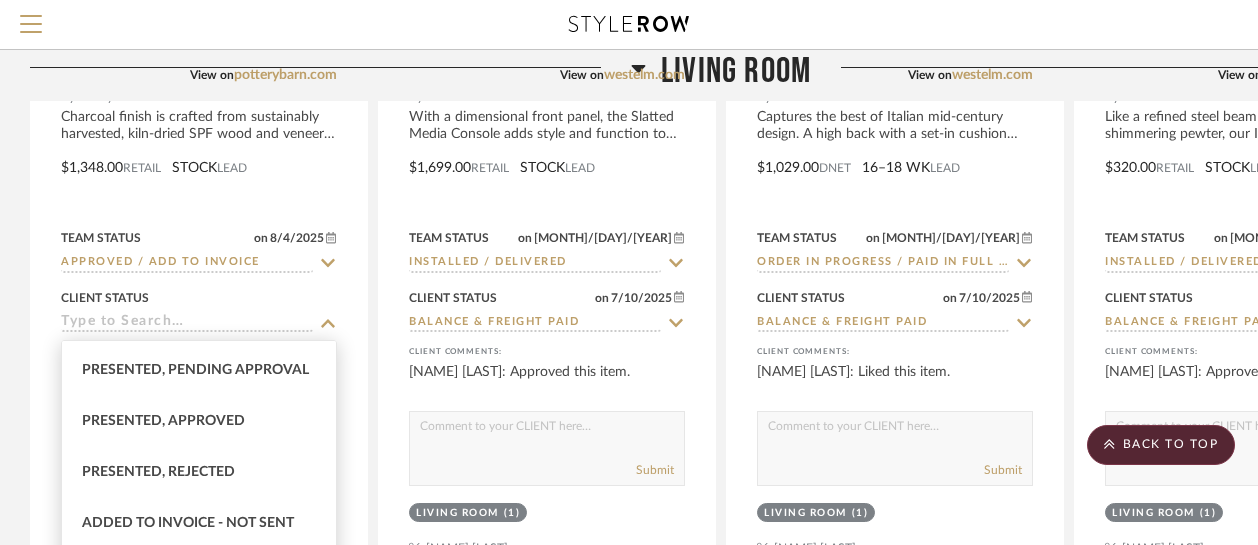 click 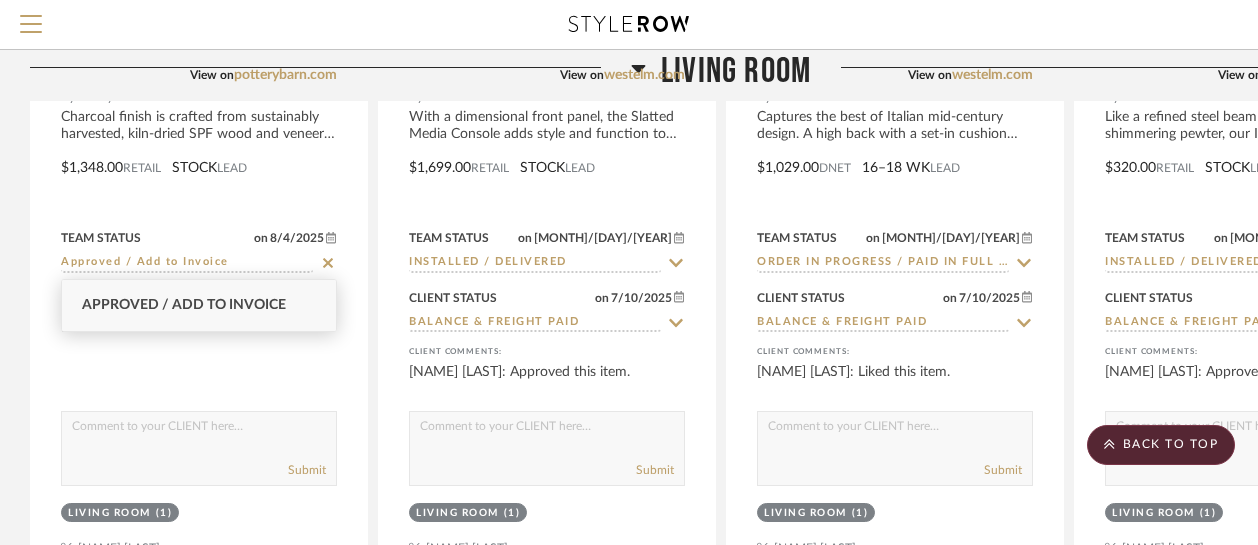 click 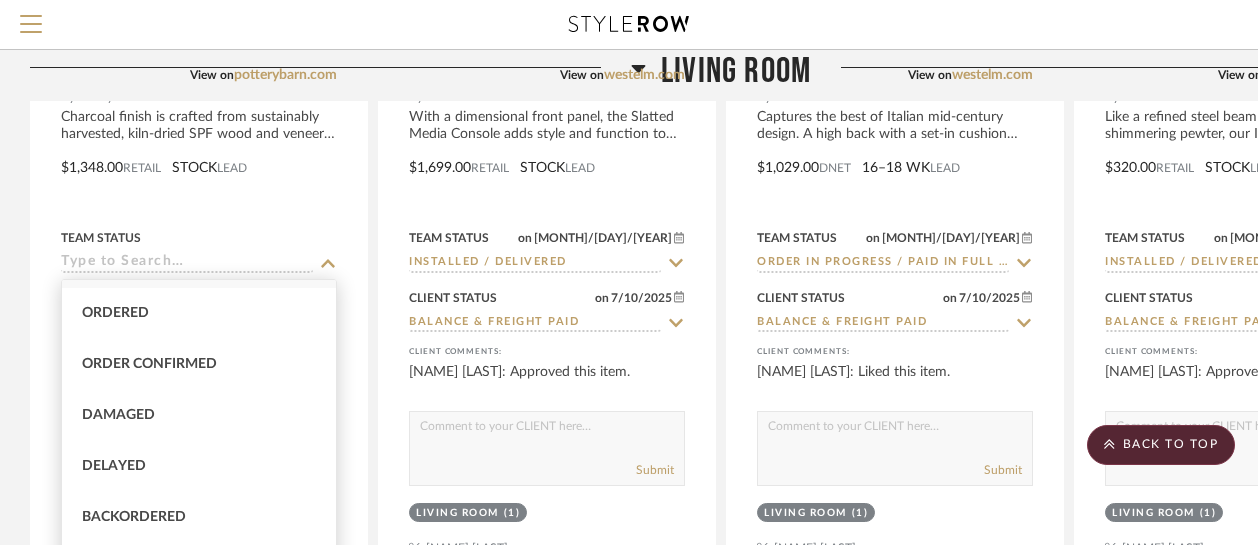 scroll, scrollTop: 0, scrollLeft: 0, axis: both 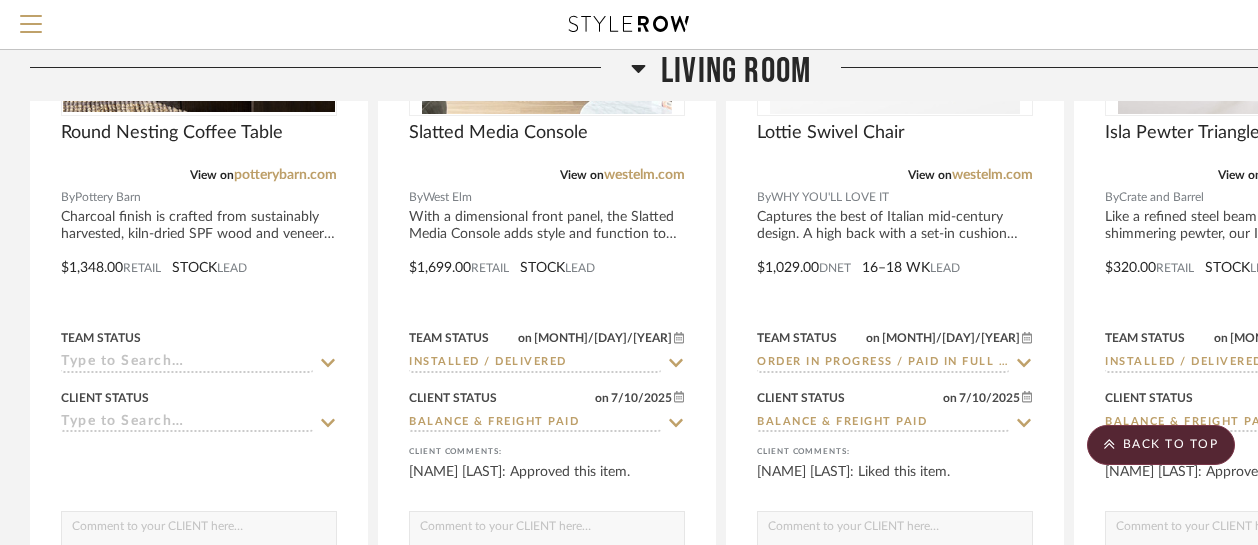click 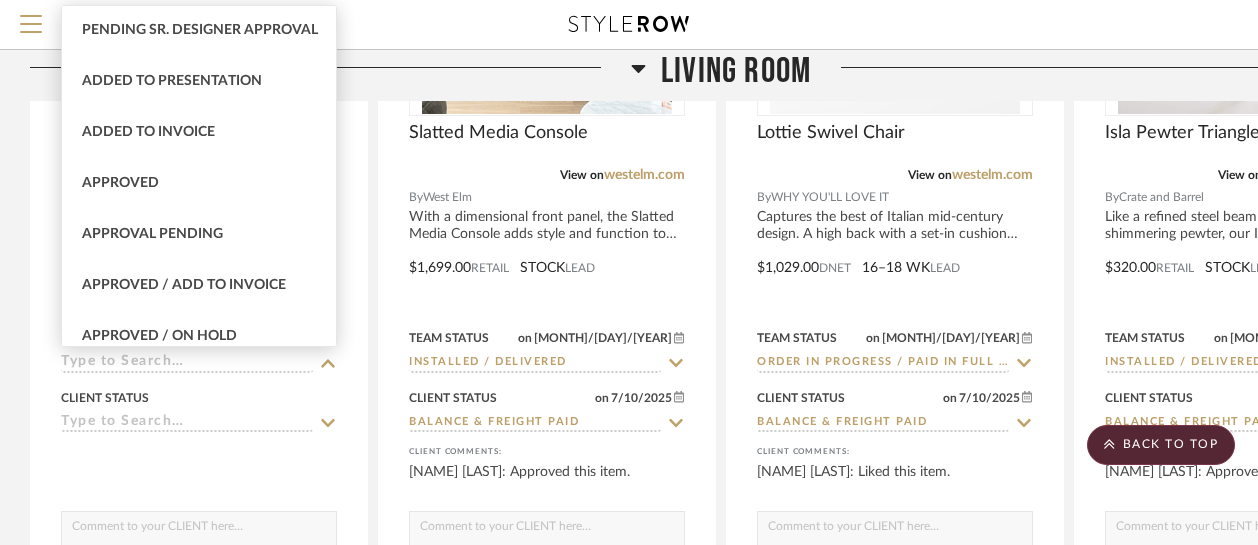 scroll, scrollTop: 900, scrollLeft: 0, axis: vertical 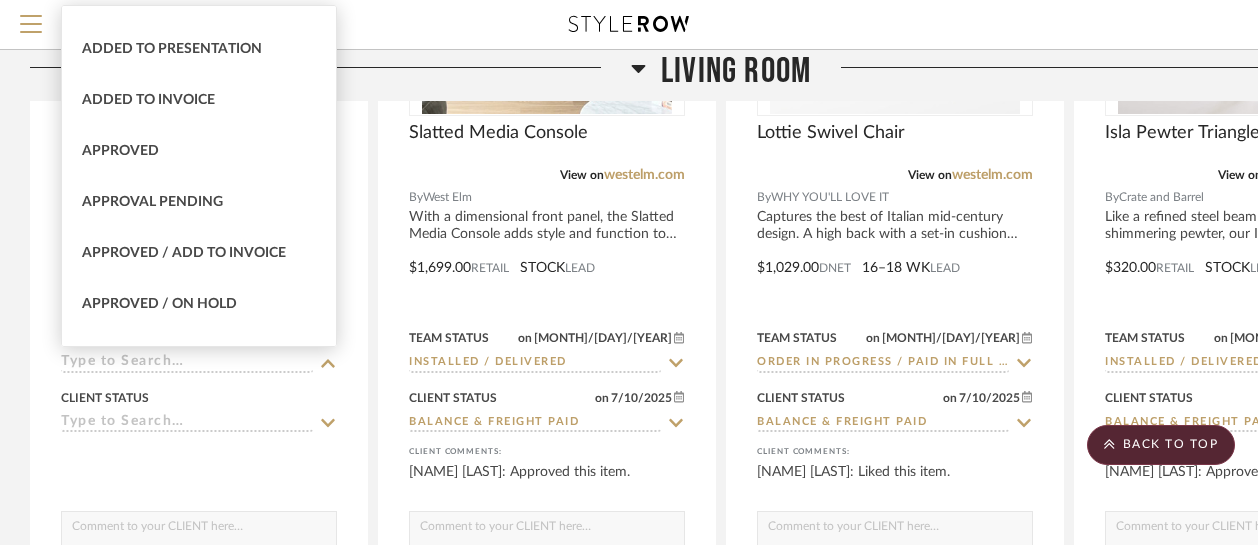 click on "Approved" at bounding box center (199, 151) 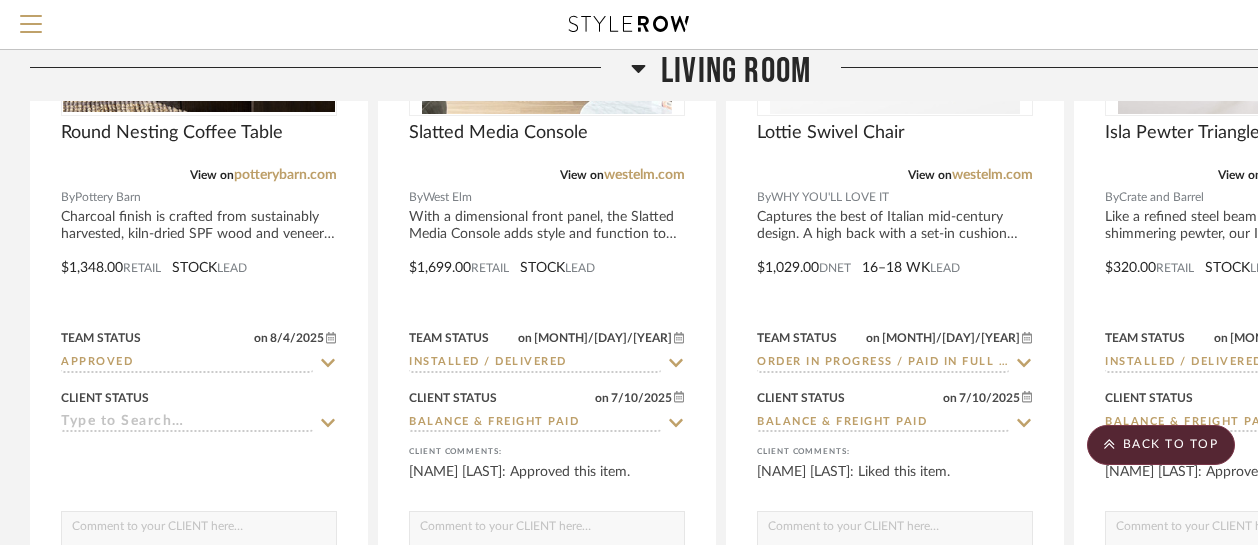 click 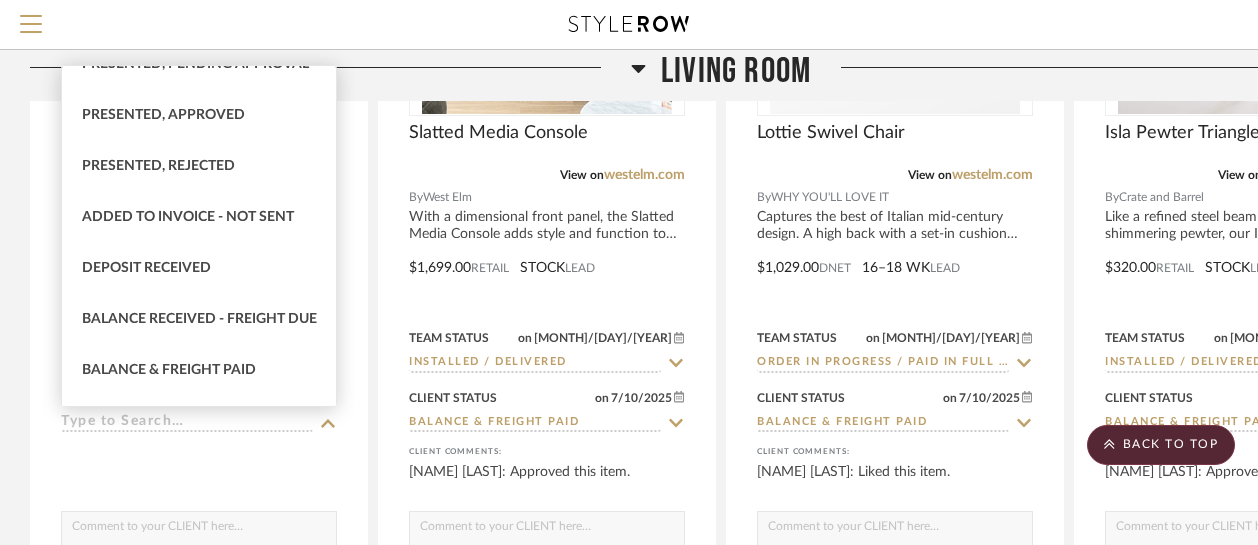 scroll, scrollTop: 131, scrollLeft: 0, axis: vertical 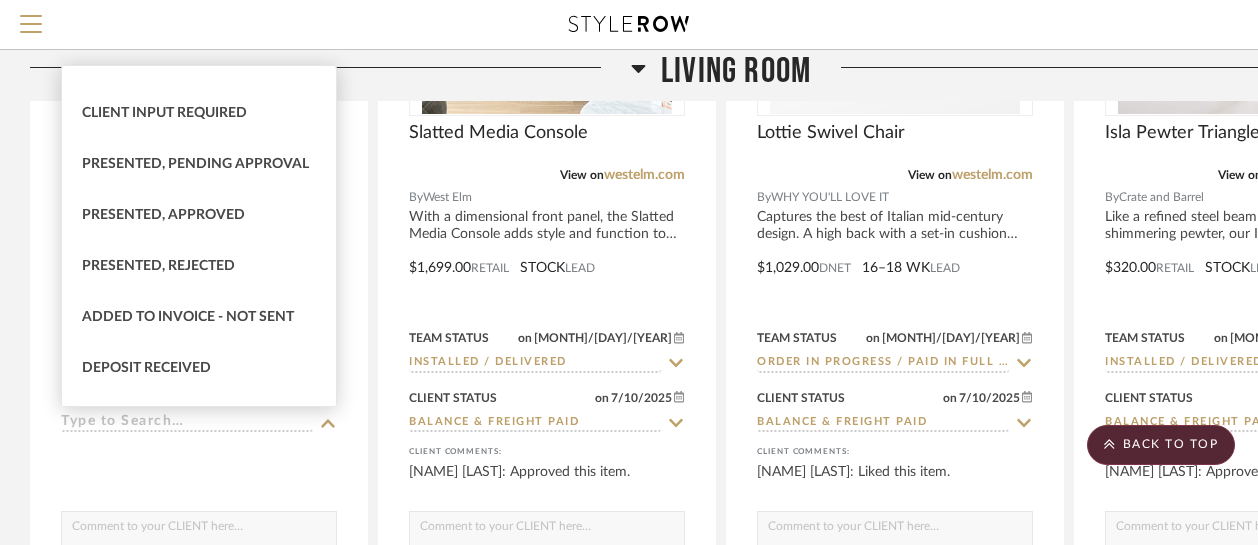 click on "Added to Invoice - Not Sent" at bounding box center (188, 317) 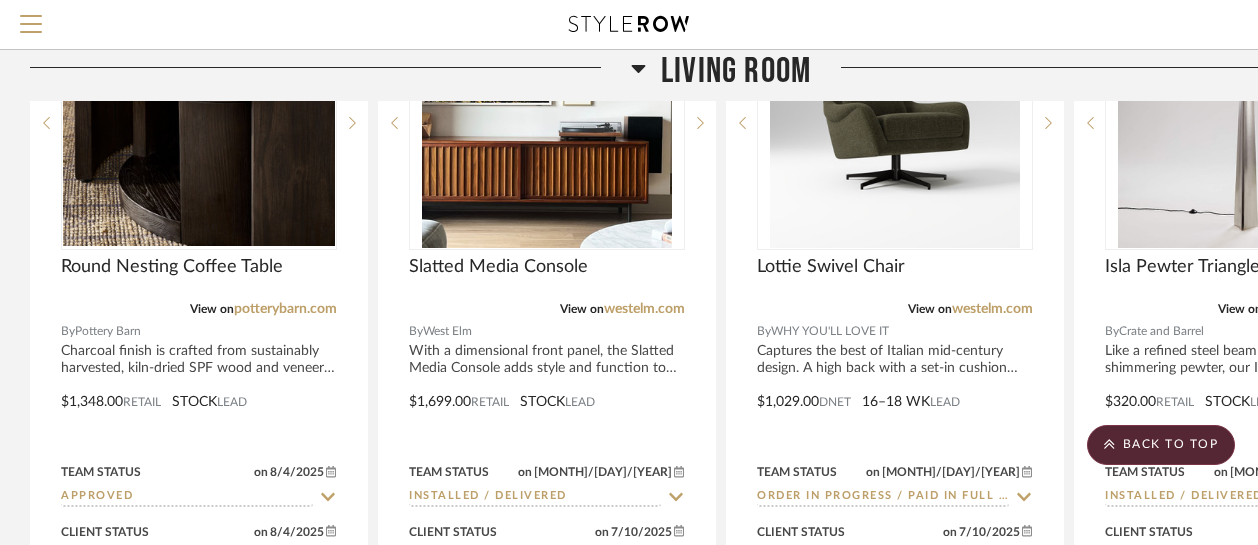 scroll, scrollTop: 900, scrollLeft: 0, axis: vertical 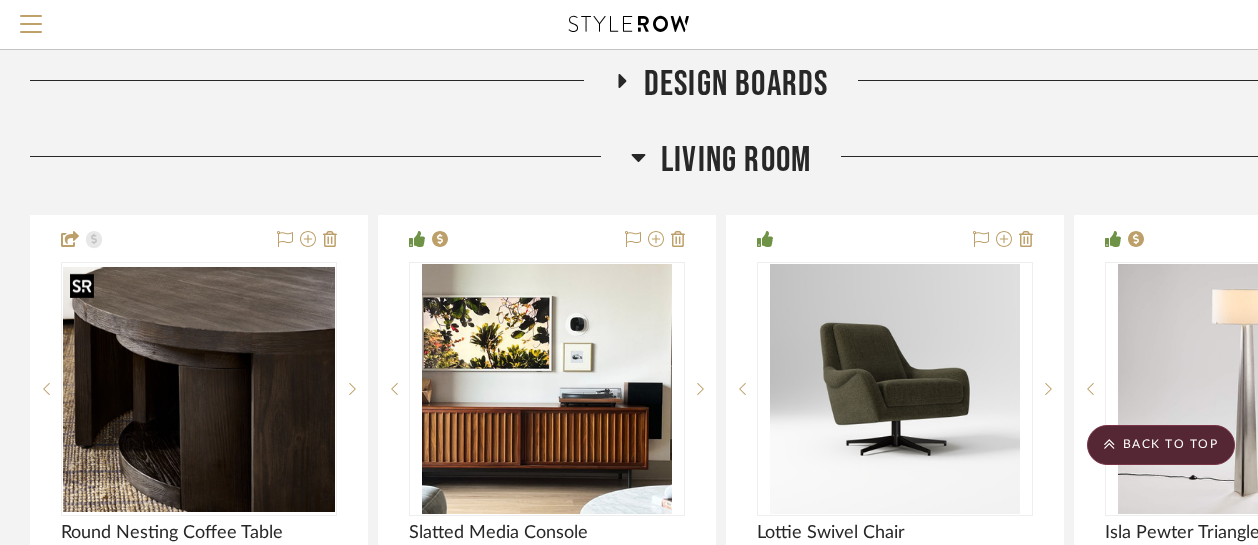 click at bounding box center (199, 389) 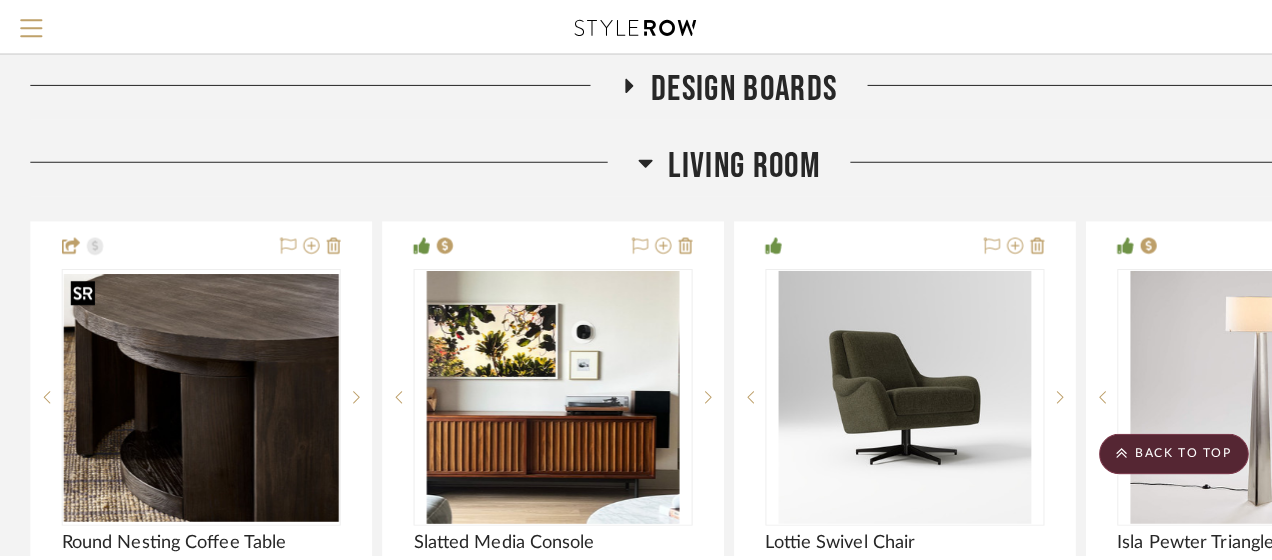 scroll, scrollTop: 0, scrollLeft: 0, axis: both 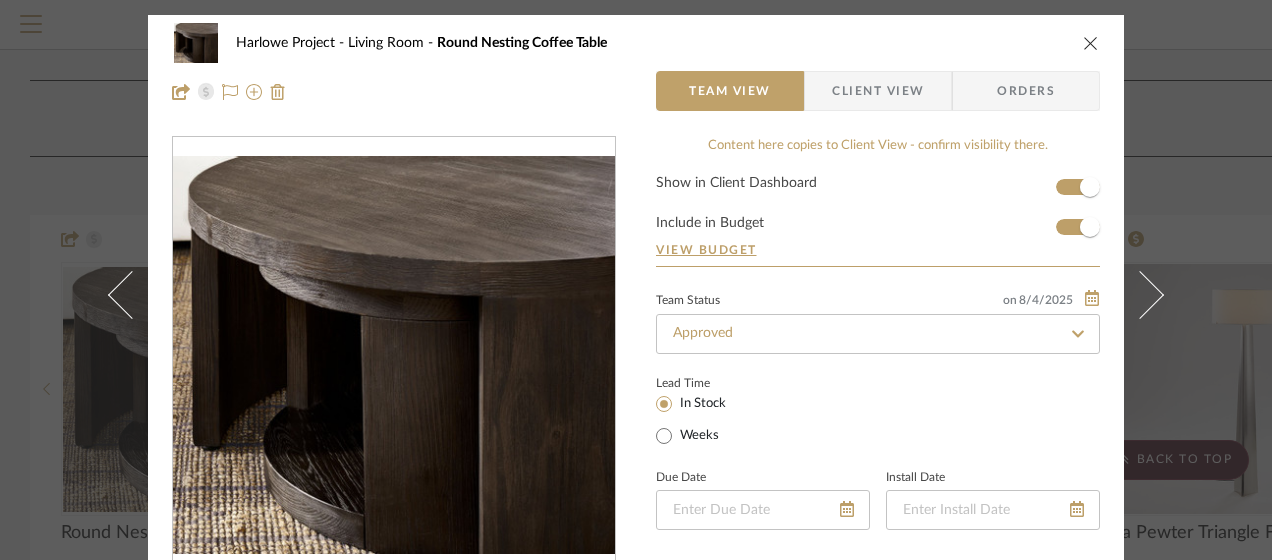 click on "Show in Client Dashboard   Include in Budget   View Budget" at bounding box center [878, 221] 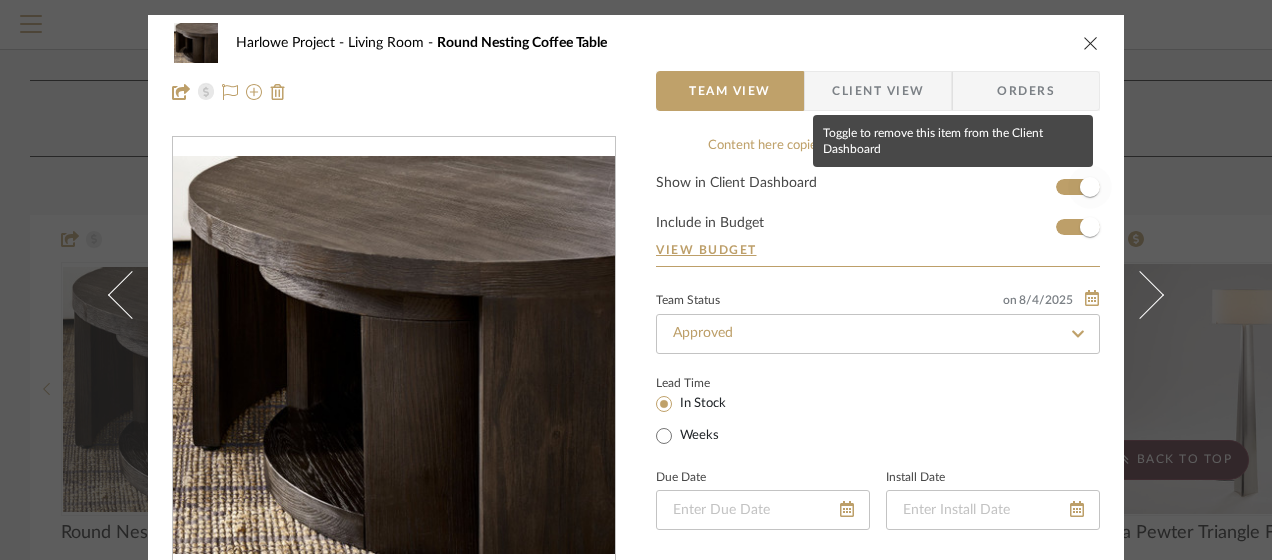 click at bounding box center [1090, 187] 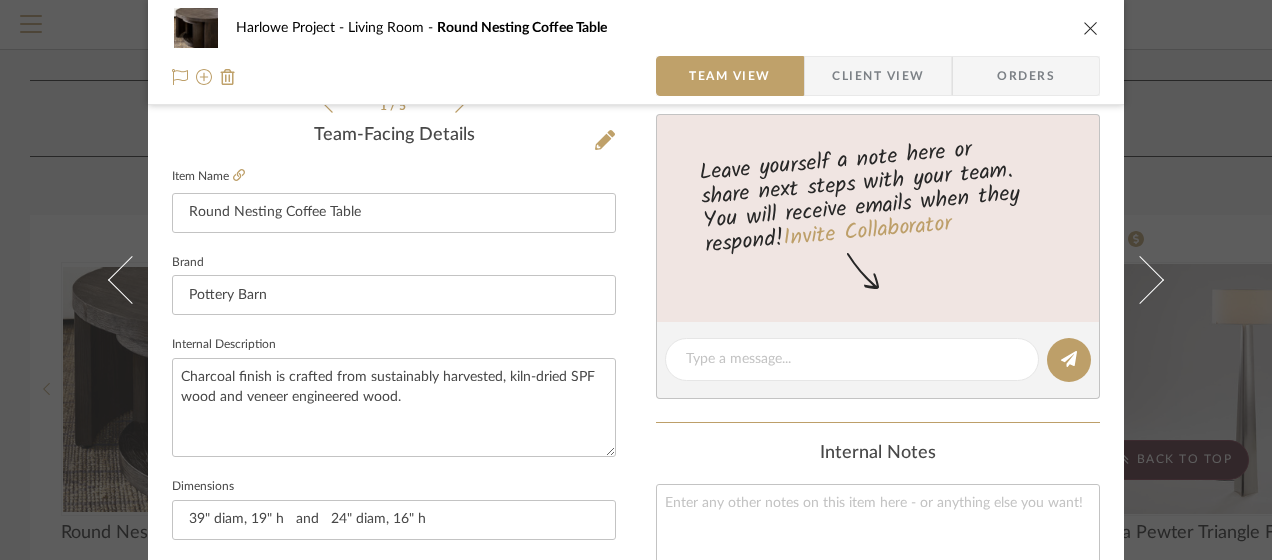 scroll, scrollTop: 0, scrollLeft: 0, axis: both 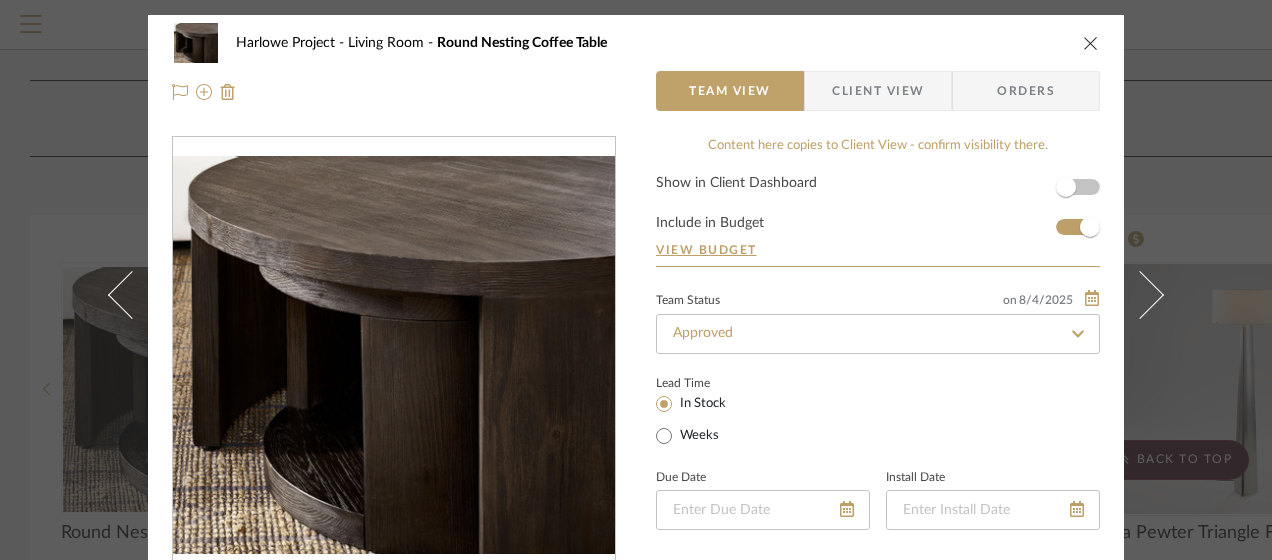 click at bounding box center [1091, 43] 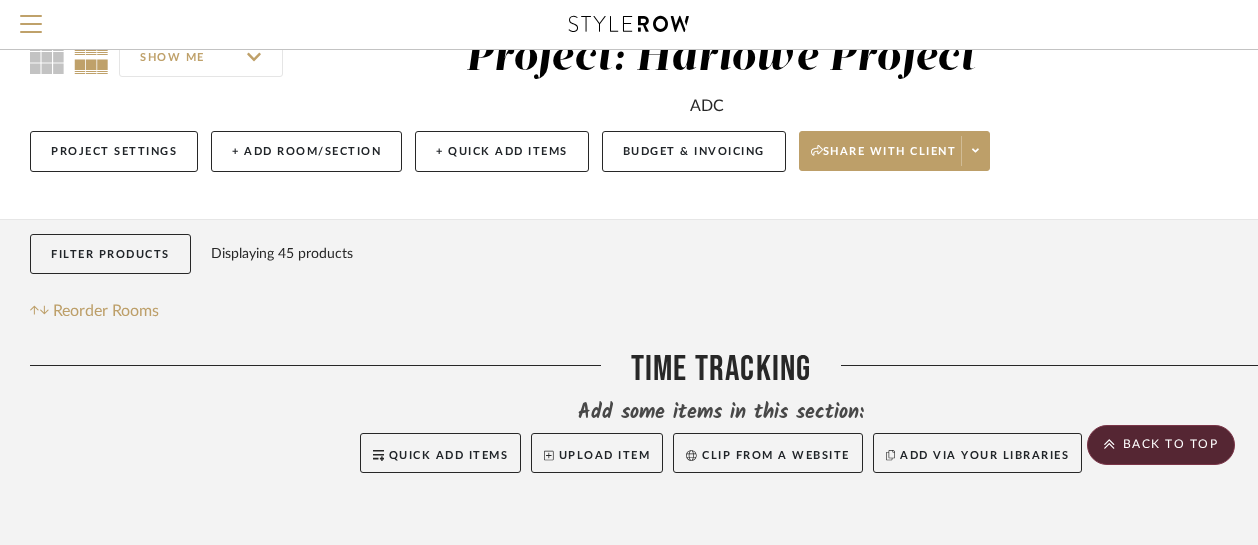 scroll, scrollTop: 0, scrollLeft: 0, axis: both 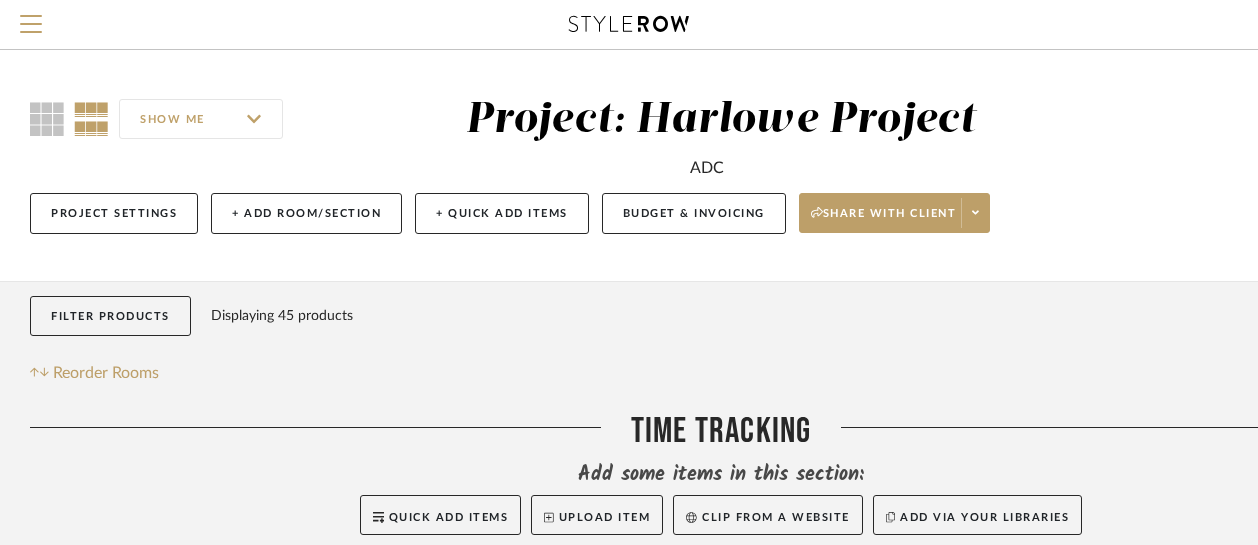 click on "Budget & Invoicing" 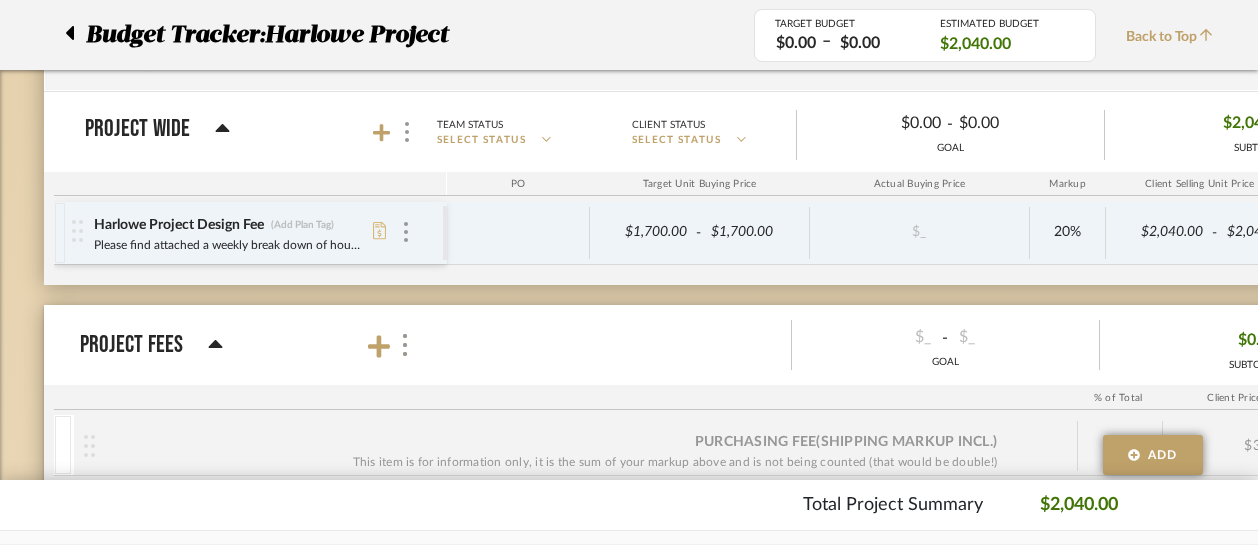 scroll, scrollTop: 1100, scrollLeft: 0, axis: vertical 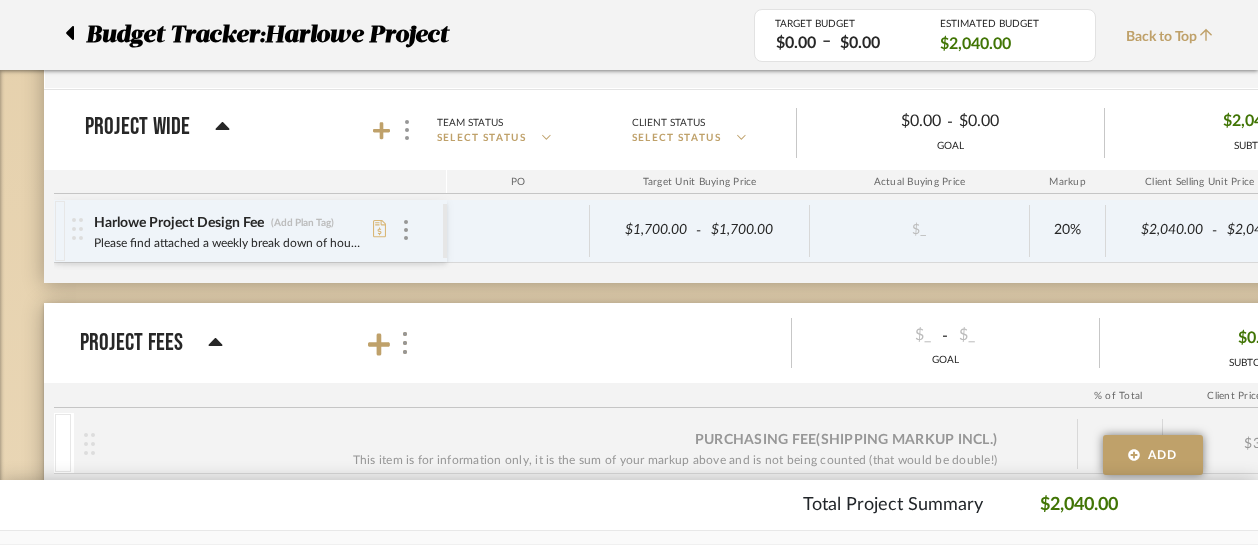 click at bounding box center [406, 230] 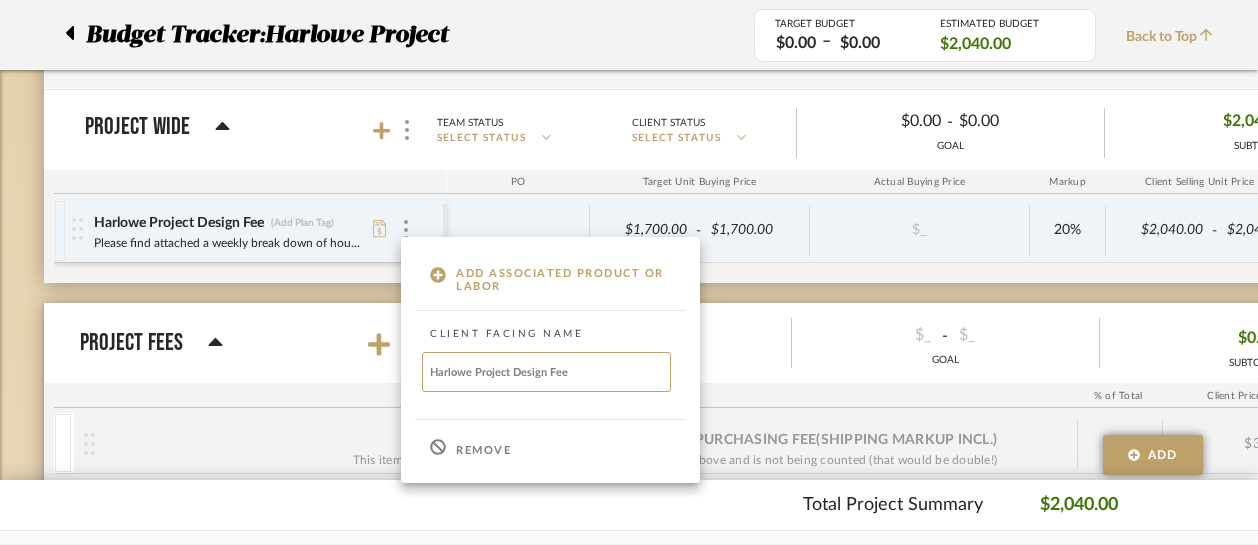 click on "Remove" at bounding box center [550, 448] 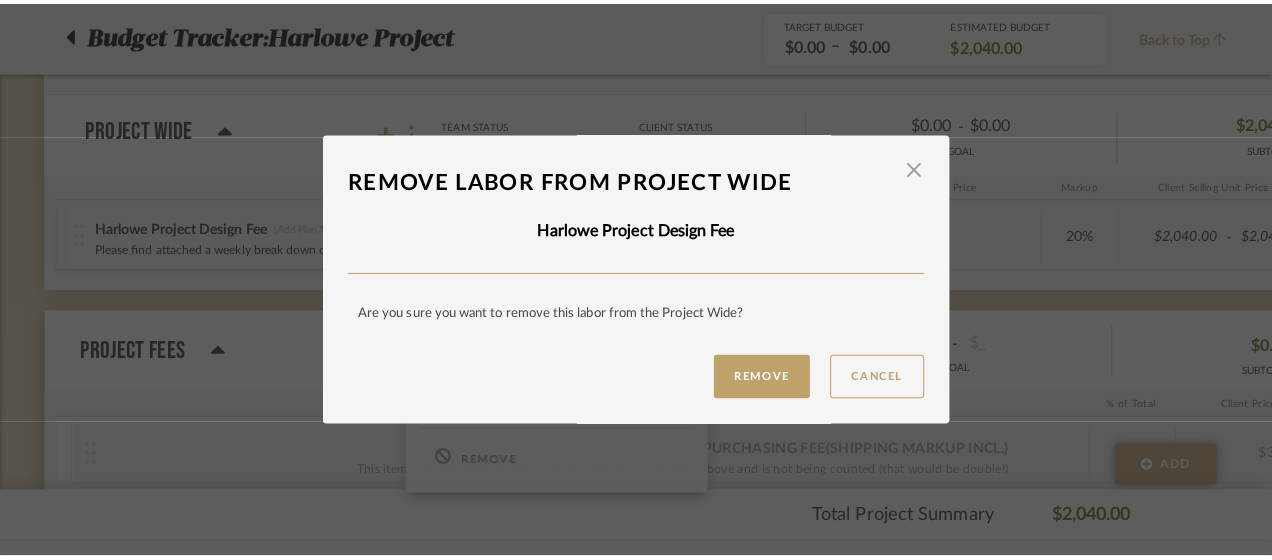 scroll, scrollTop: 0, scrollLeft: 0, axis: both 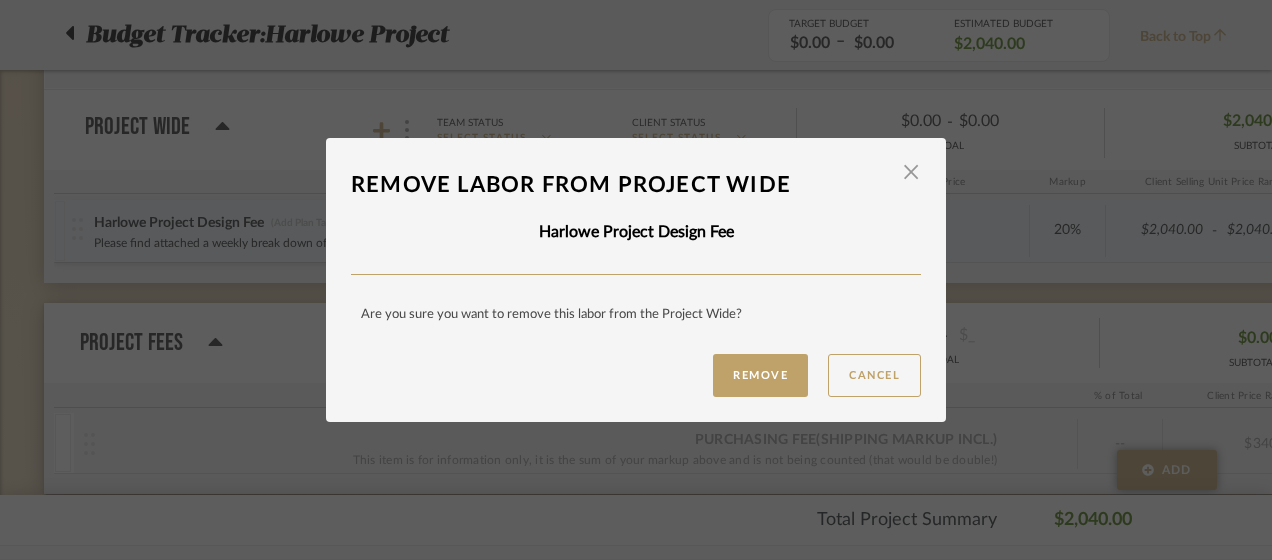 click on "Remove" at bounding box center [760, 375] 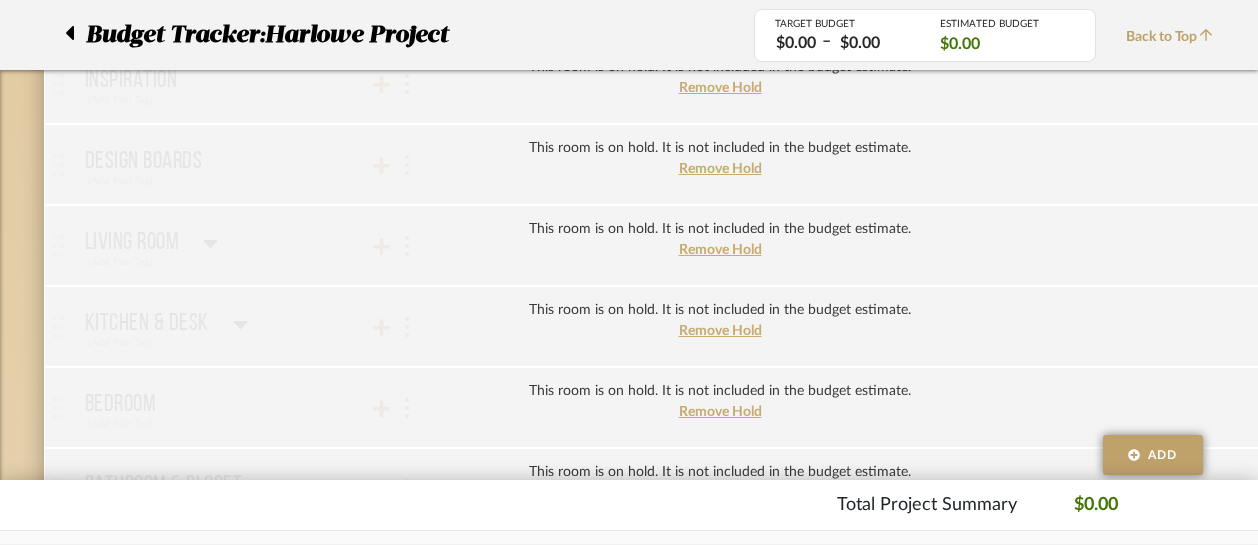 scroll, scrollTop: 500, scrollLeft: 0, axis: vertical 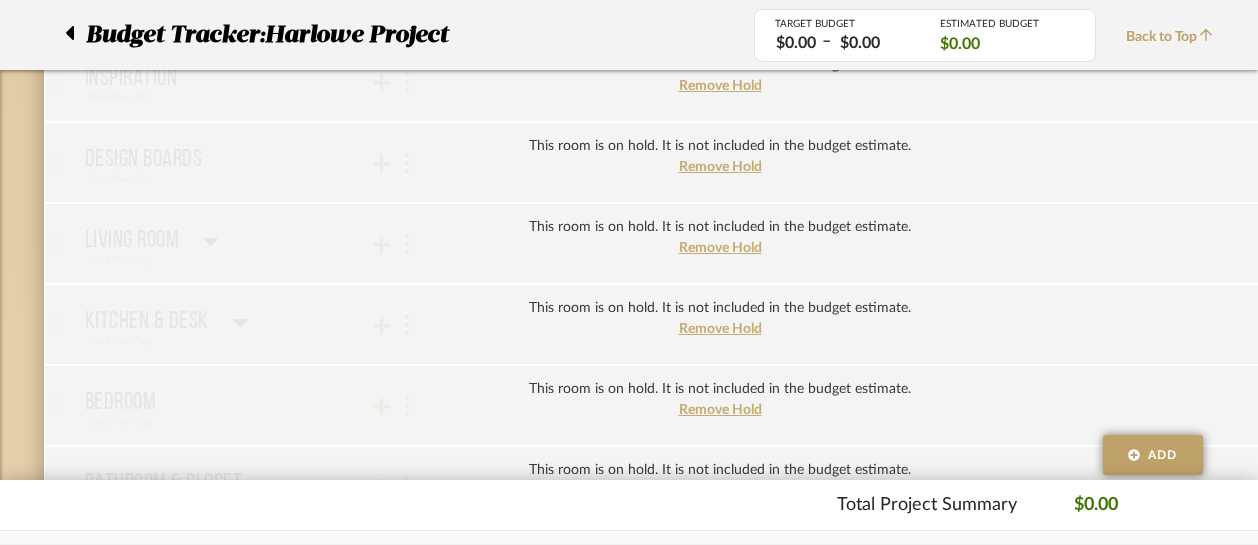 click on "Remove Hold" at bounding box center (720, 329) 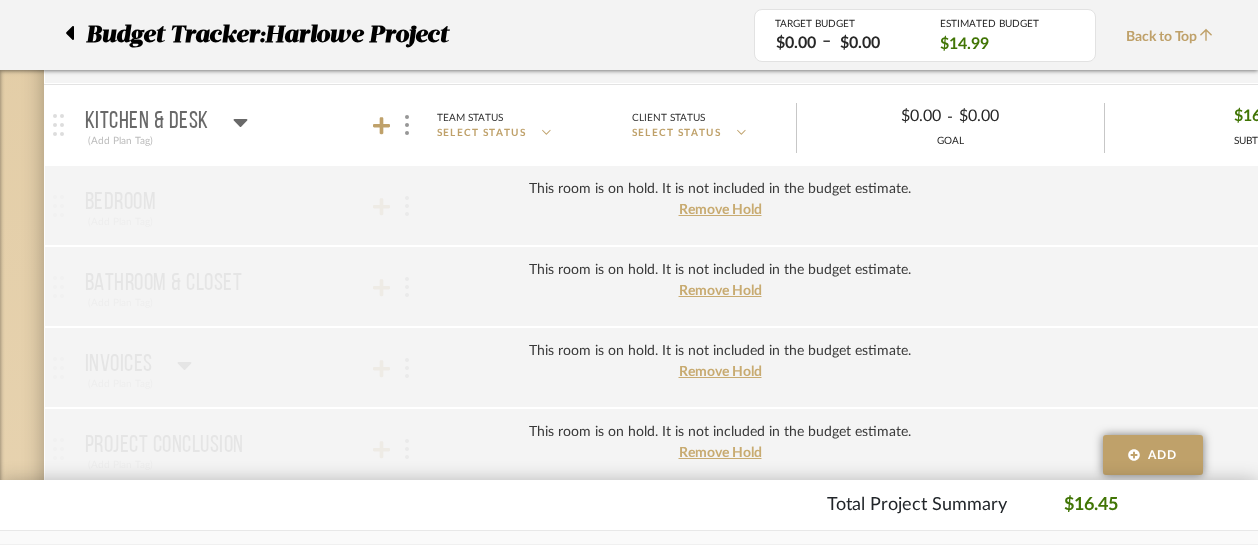 scroll, scrollTop: 600, scrollLeft: 0, axis: vertical 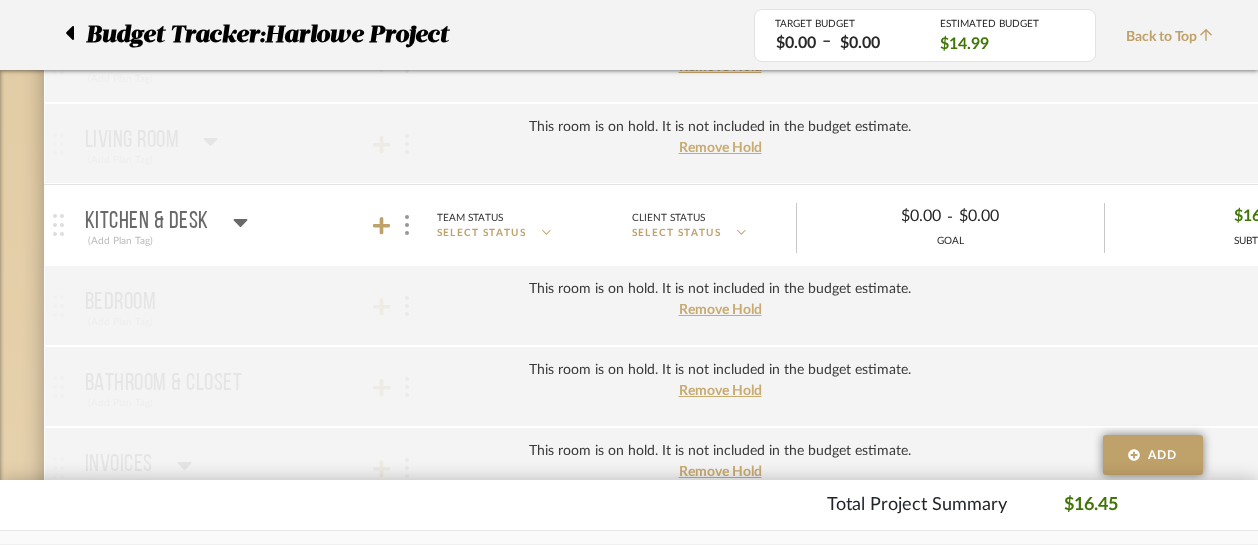 click on "Remove Hold" at bounding box center [720, 148] 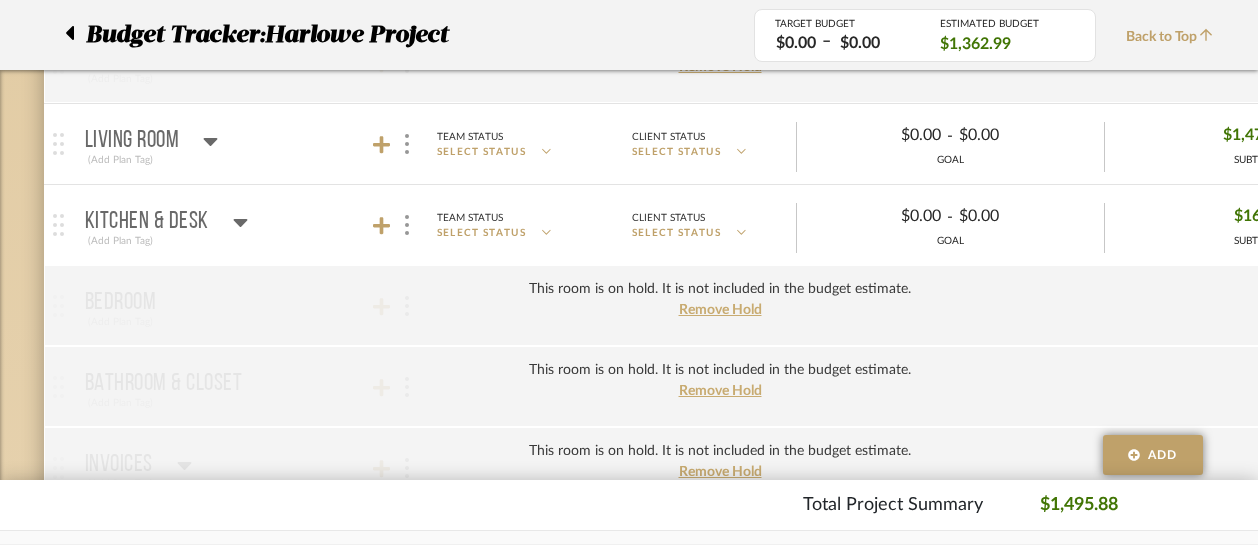 click 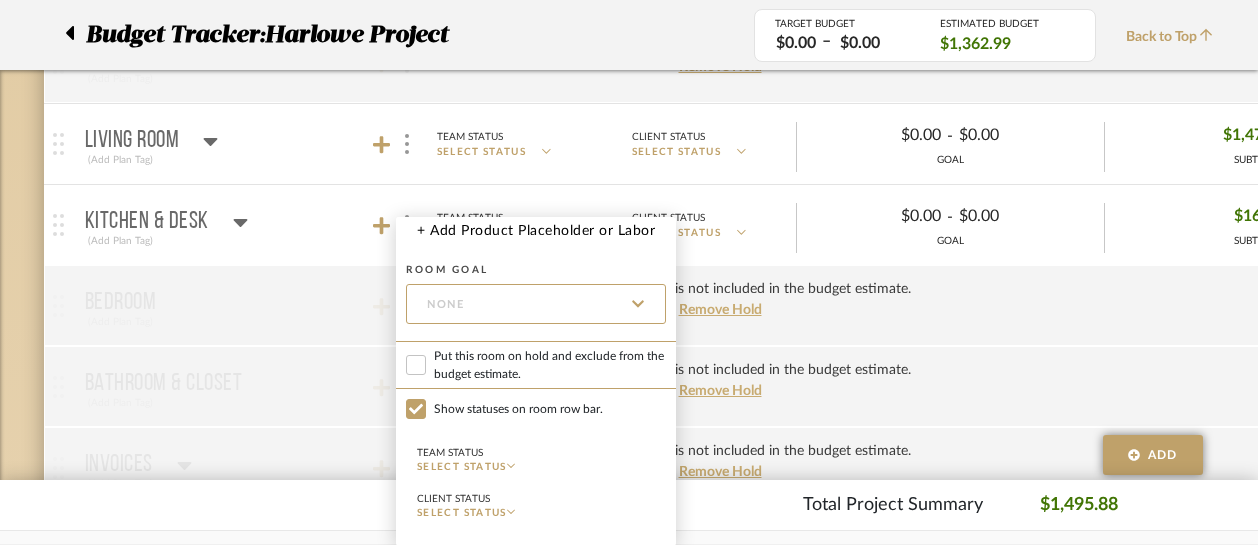 click on "Put this room on hold and exclude from the budget estimate." at bounding box center [416, 365] 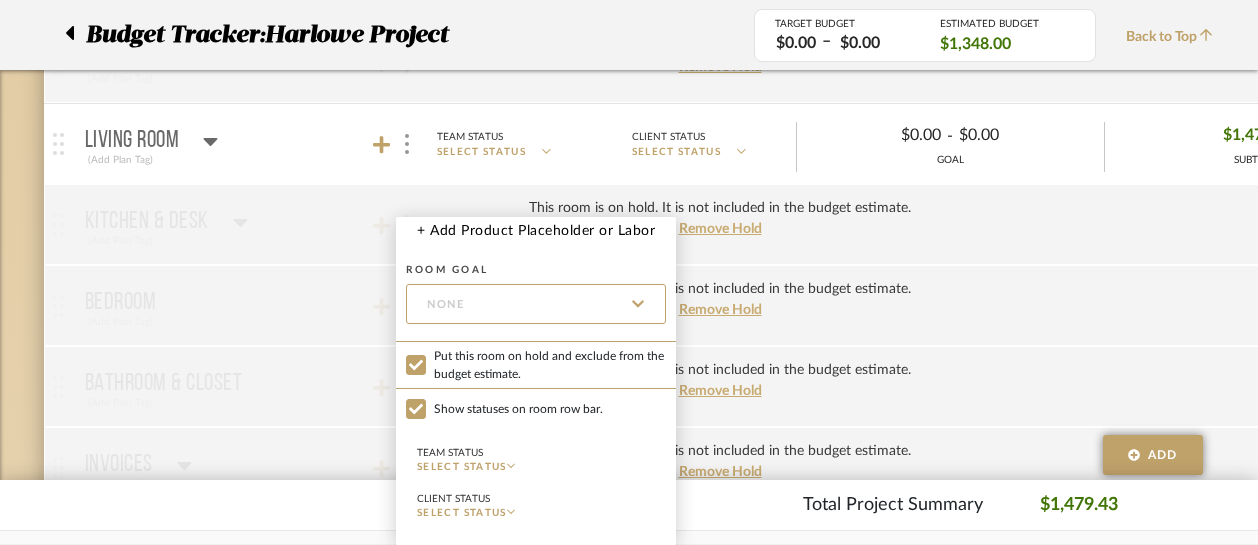 click at bounding box center [629, 272] 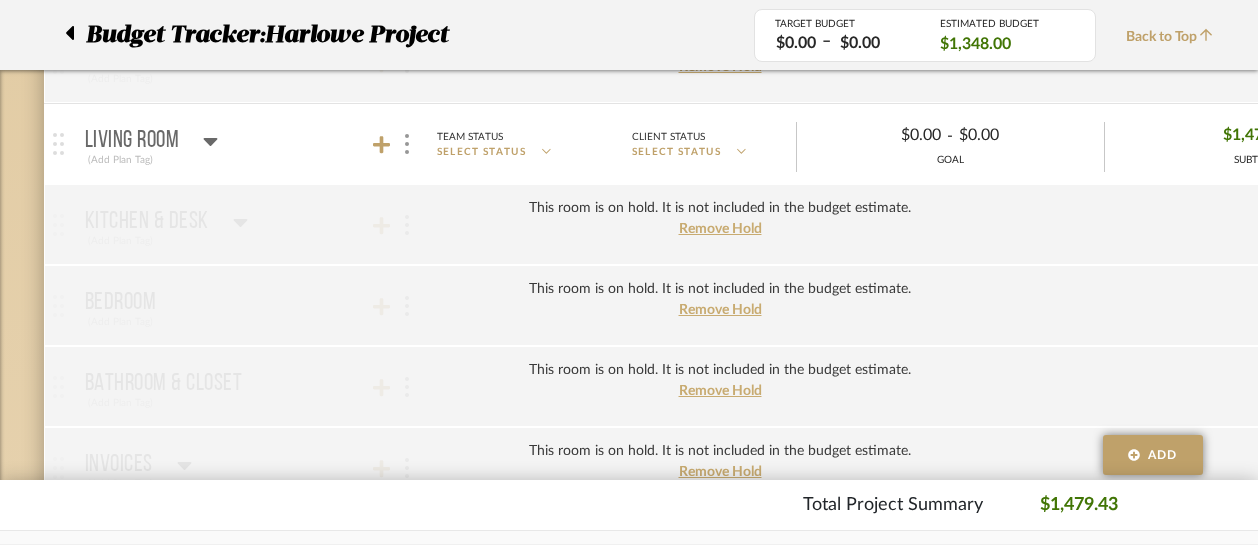 scroll, scrollTop: 500, scrollLeft: 0, axis: vertical 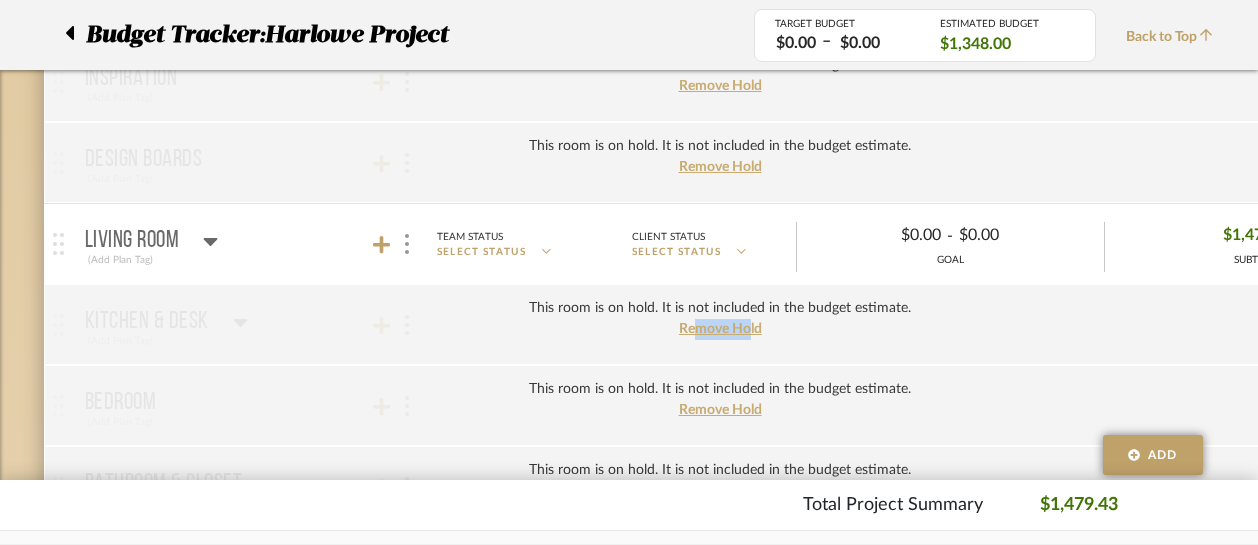 drag, startPoint x: 720, startPoint y: 318, endPoint x: 696, endPoint y: 318, distance: 24 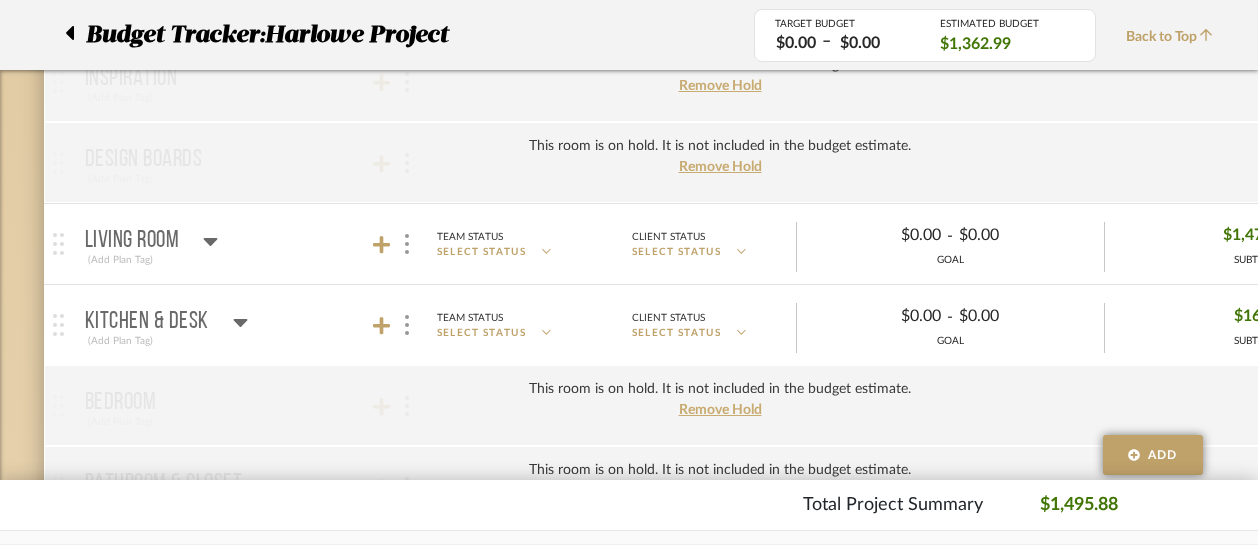 click 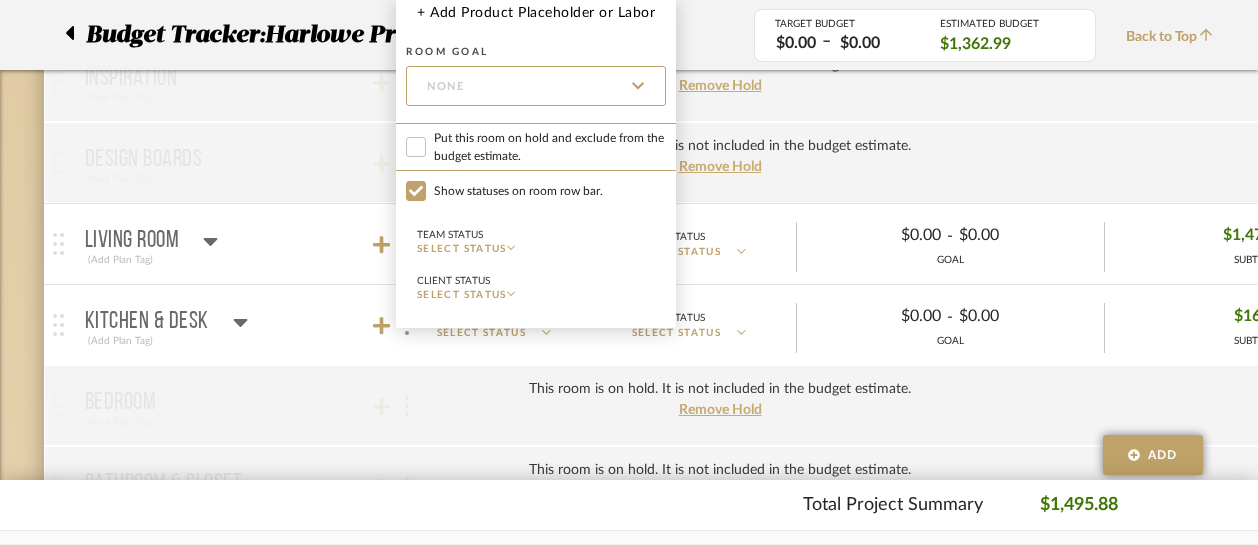 click on "Put this room on hold and exclude from the budget estimate." at bounding box center (416, 147) 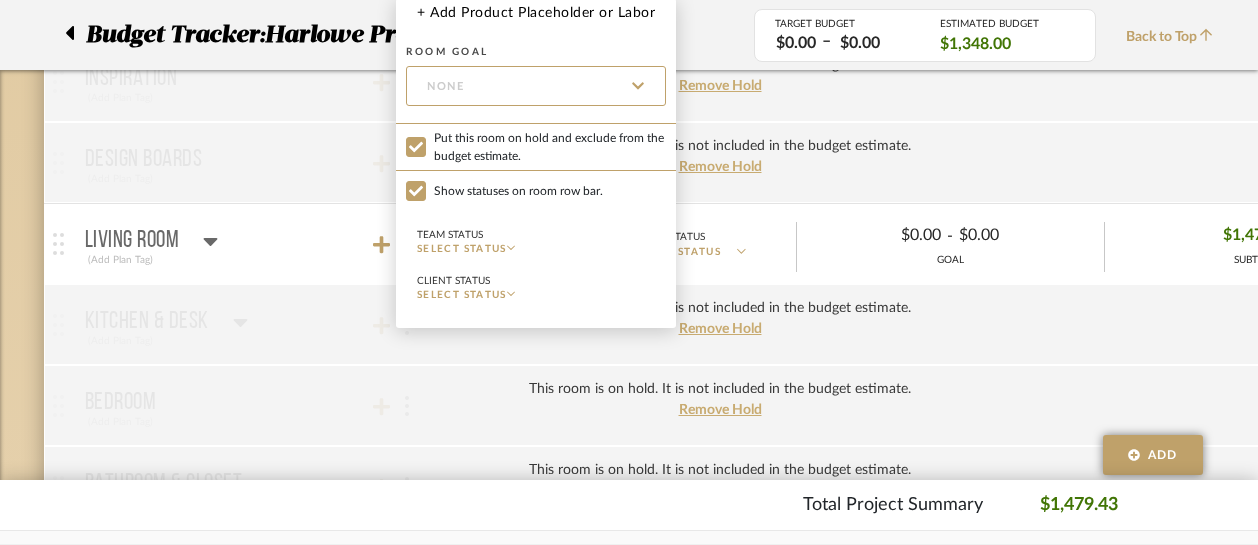 click at bounding box center [629, 272] 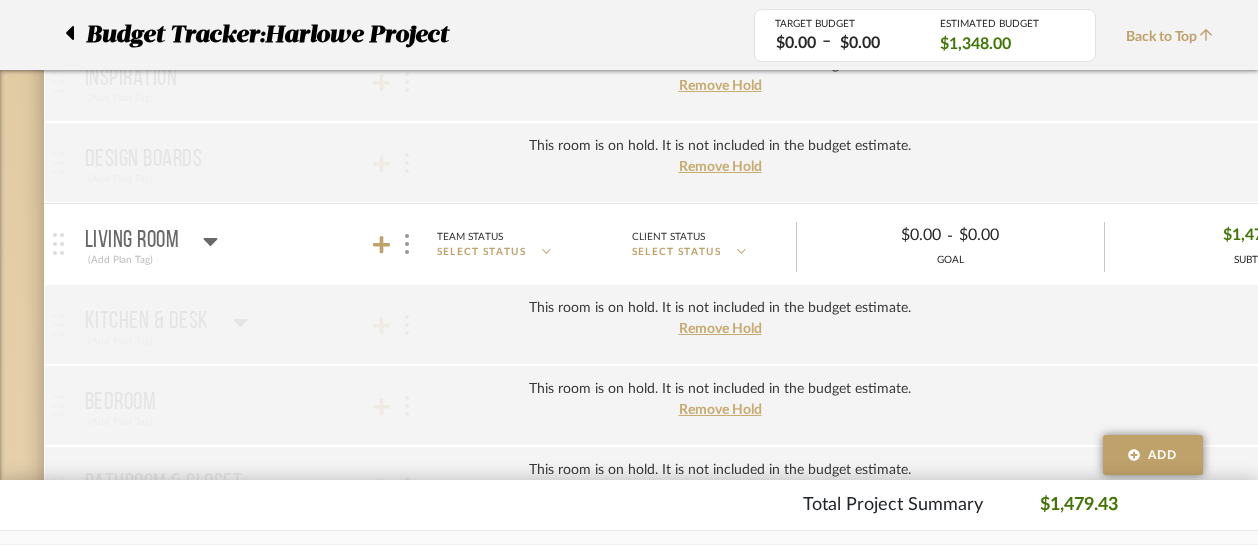 scroll, scrollTop: 0, scrollLeft: 159, axis: horizontal 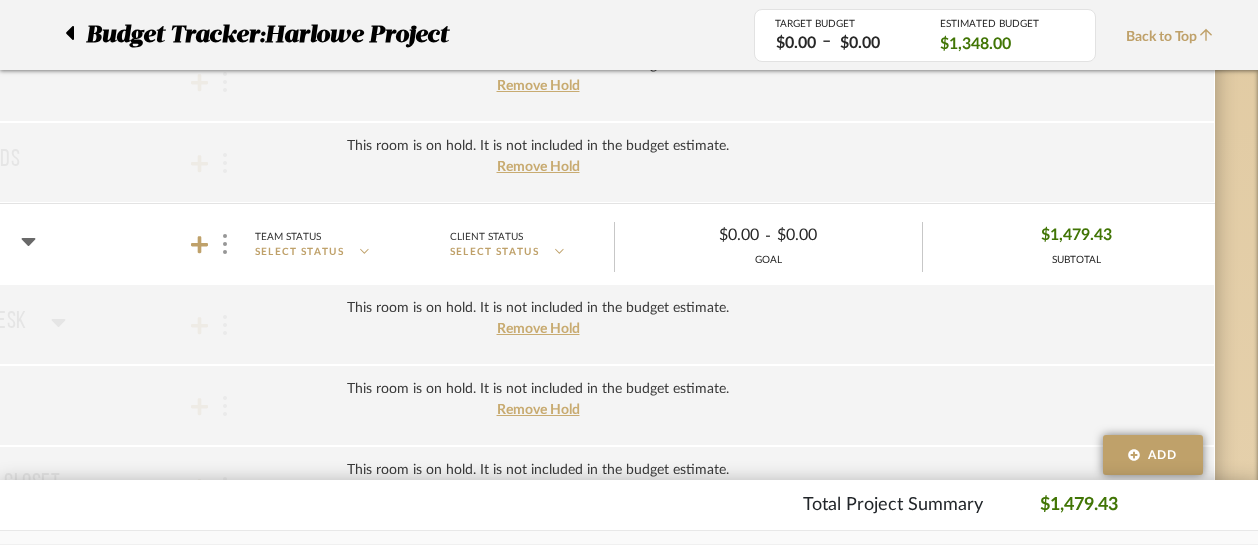 click 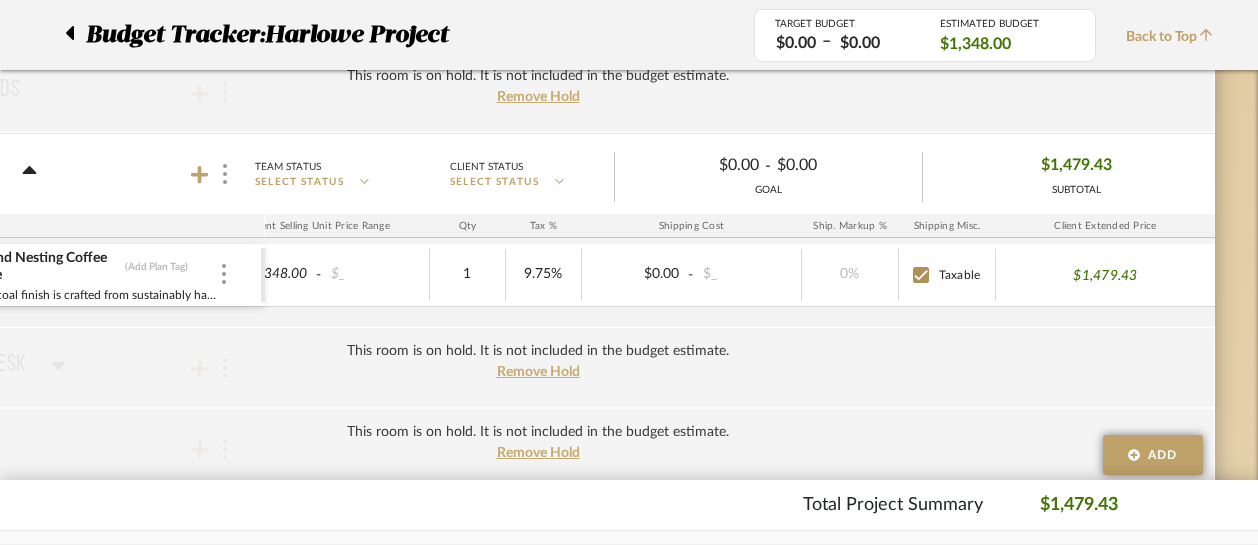 scroll, scrollTop: 600, scrollLeft: 182, axis: both 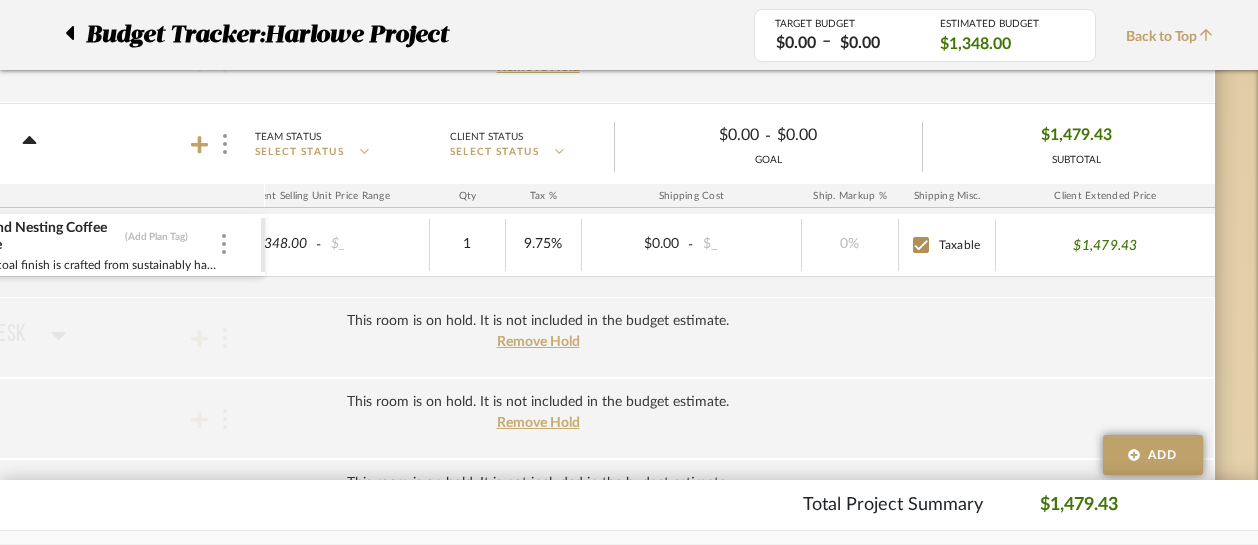 drag, startPoint x: 500, startPoint y: 250, endPoint x: 734, endPoint y: 254, distance: 234.03418 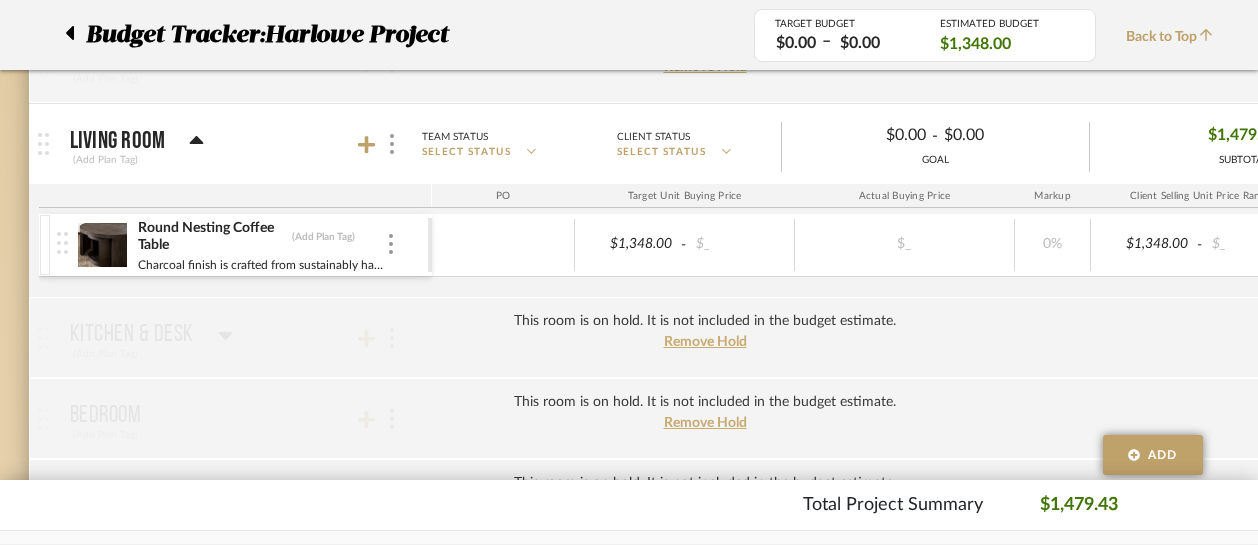 click at bounding box center [102, 245] 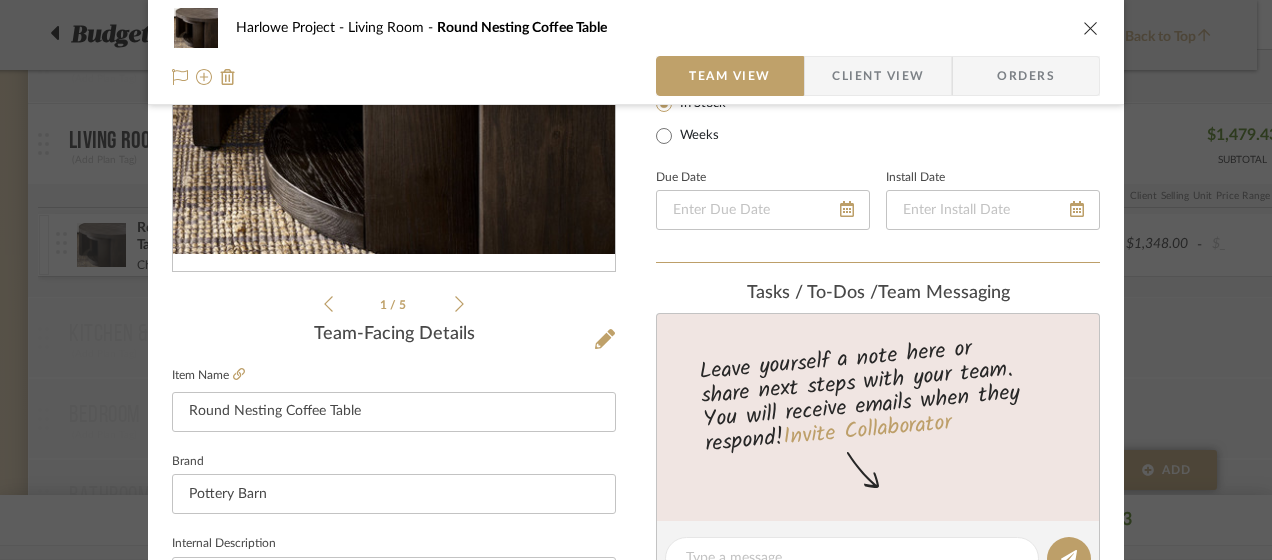 click 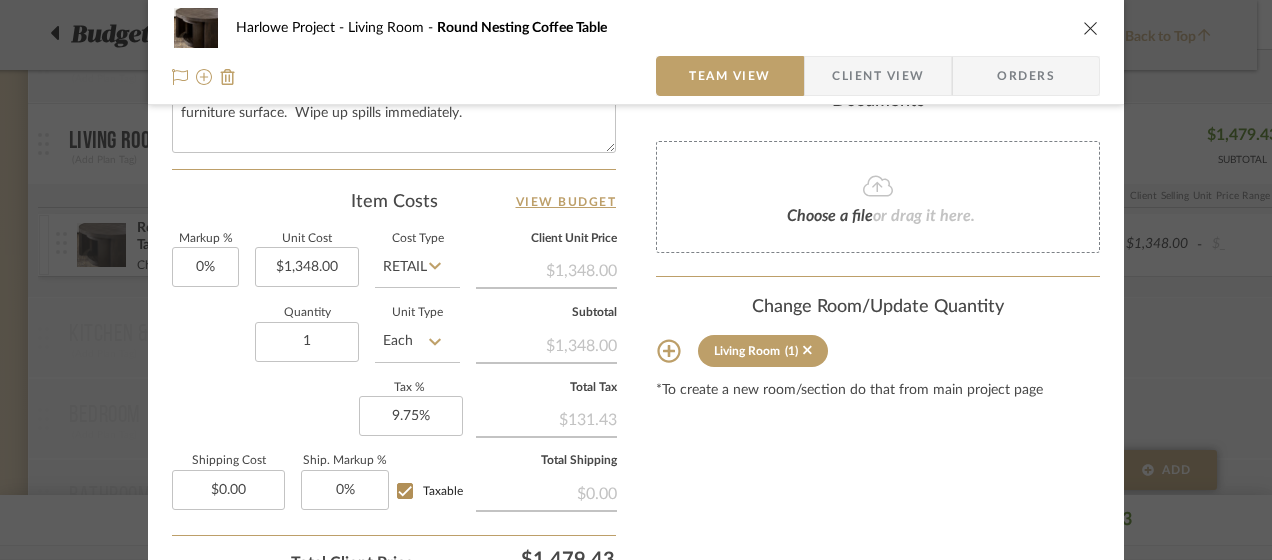 scroll, scrollTop: 1099, scrollLeft: 0, axis: vertical 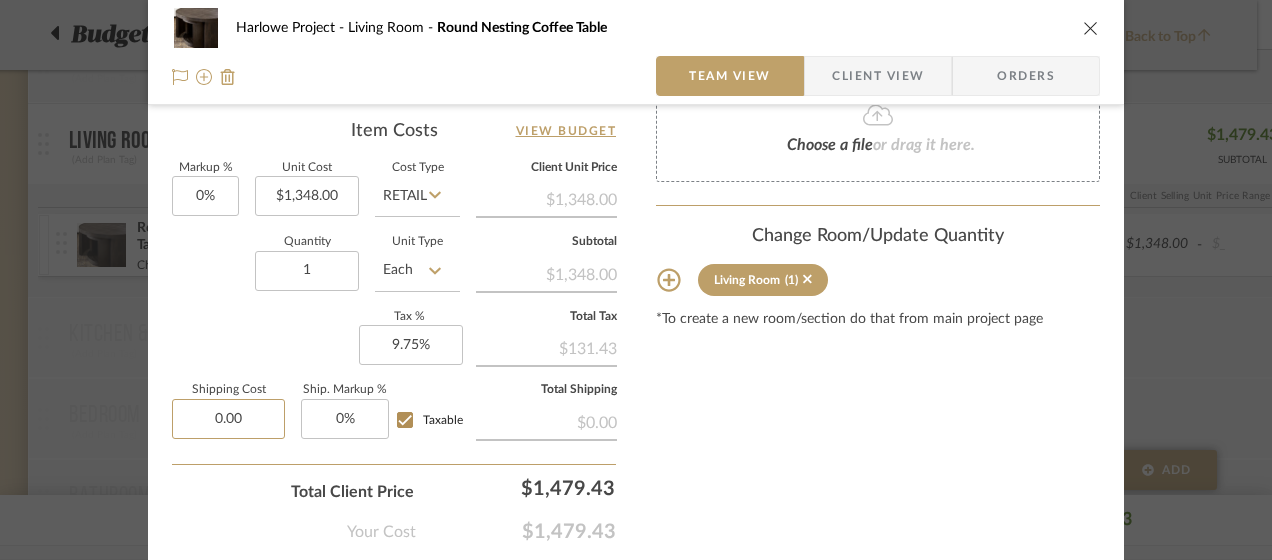 drag, startPoint x: 251, startPoint y: 418, endPoint x: 269, endPoint y: 418, distance: 18 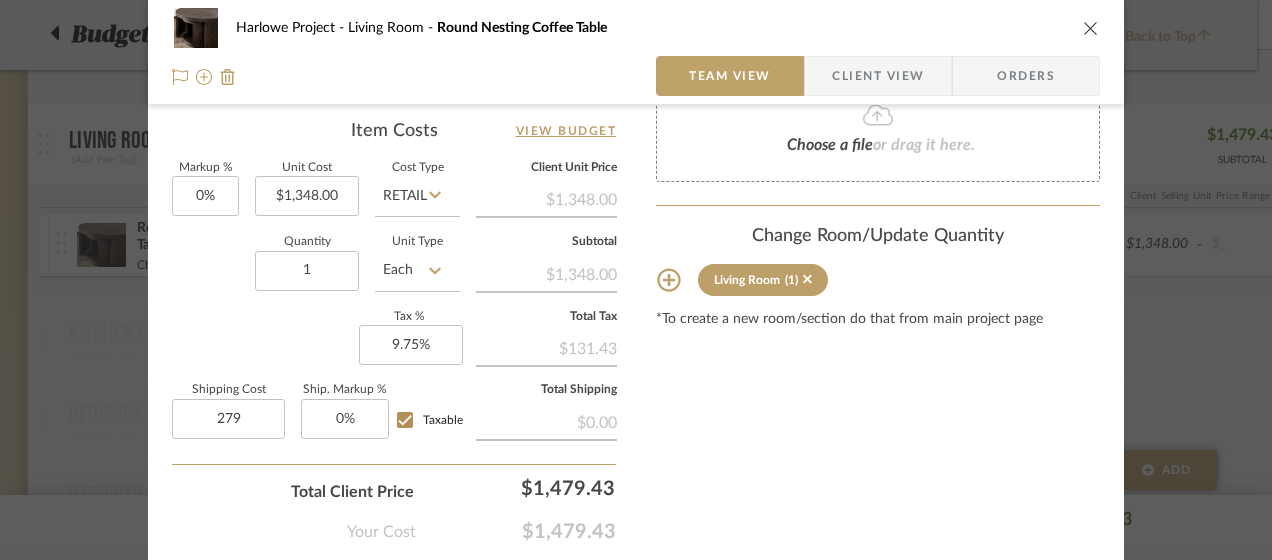 type on "$279.00" 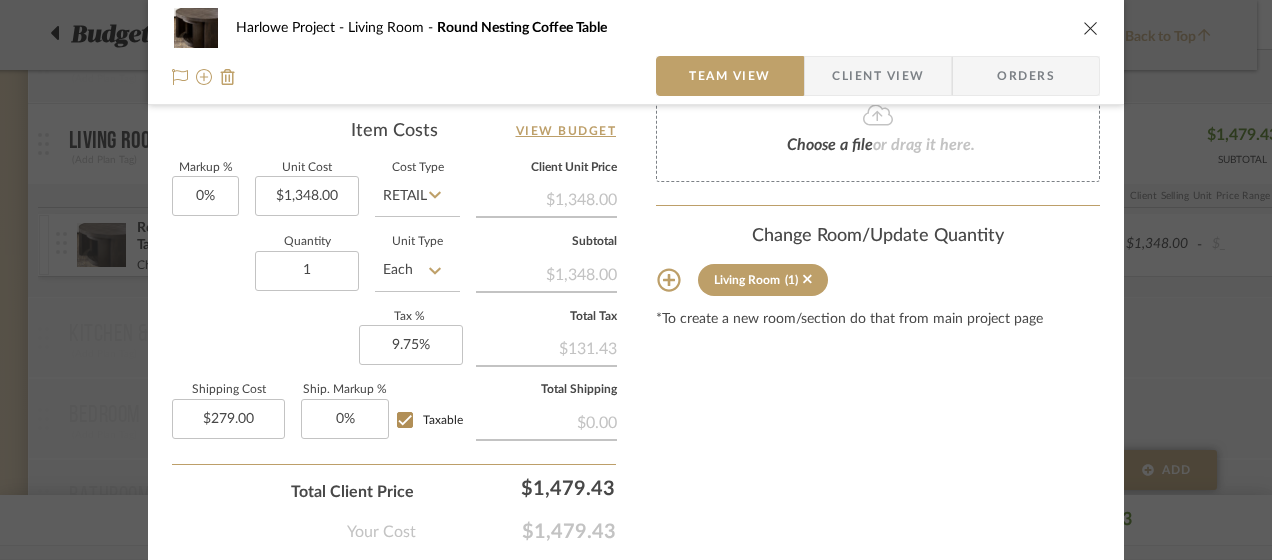 click on "Markup %  0%  Unit Cost  $1,348.00  Cost Type  Retail  Client Unit Price   $1,348.00   Quantity  1  Unit Type  Each  Subtotal   $1,348.00   Tax %  9.75%  Total Tax   $131.43   Shipping Cost  $279.00  Ship. Markup %  0% Taxable  Total Shipping   $0.00" 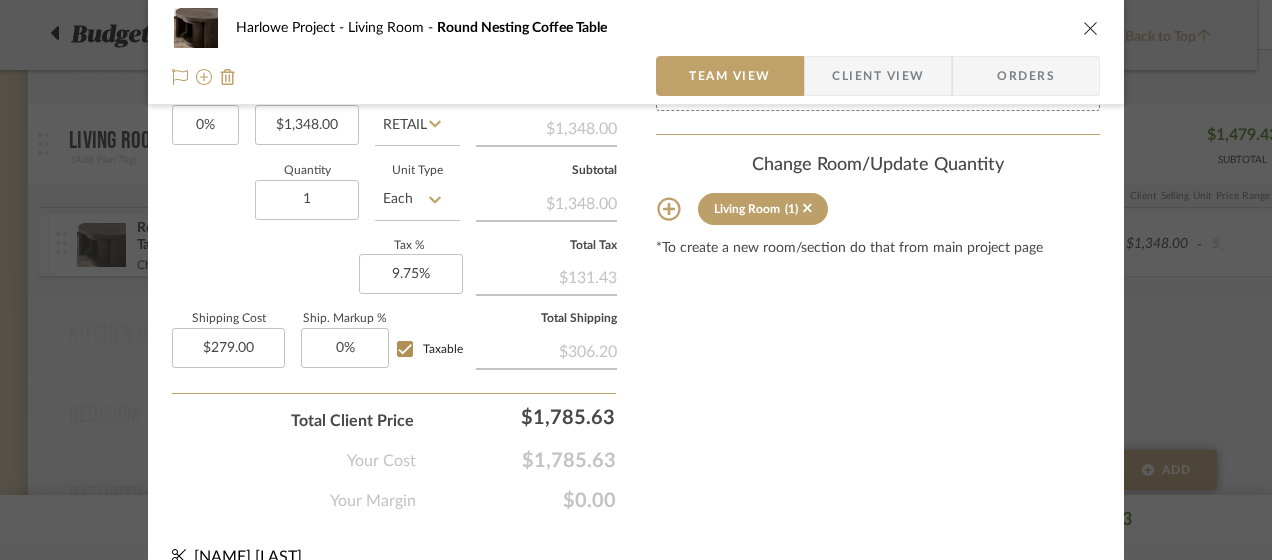 scroll, scrollTop: 1199, scrollLeft: 0, axis: vertical 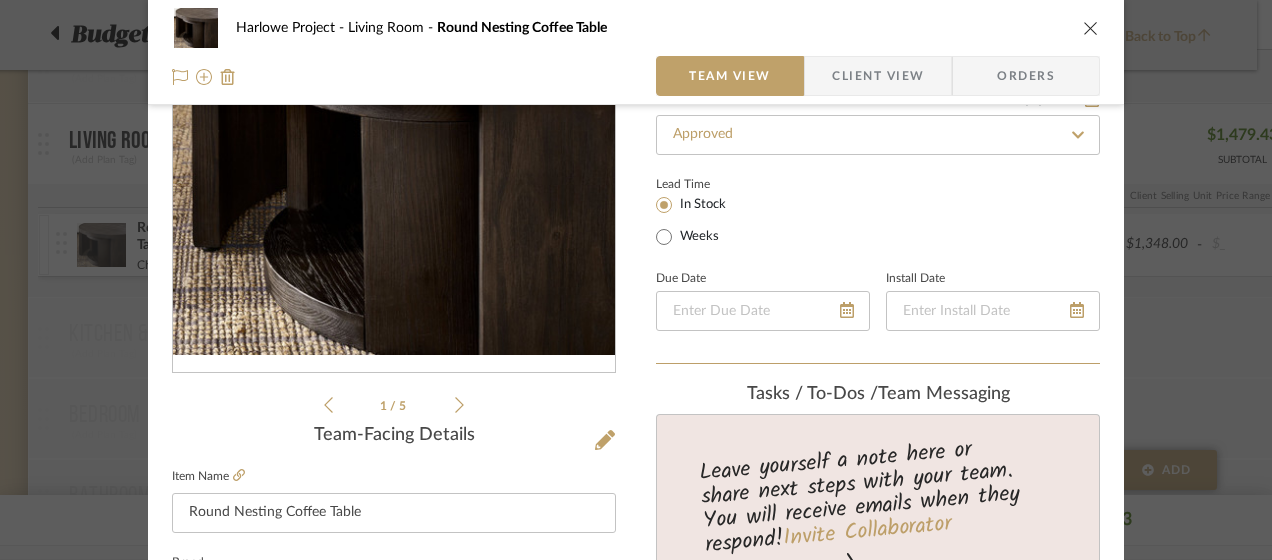 click at bounding box center [1091, 28] 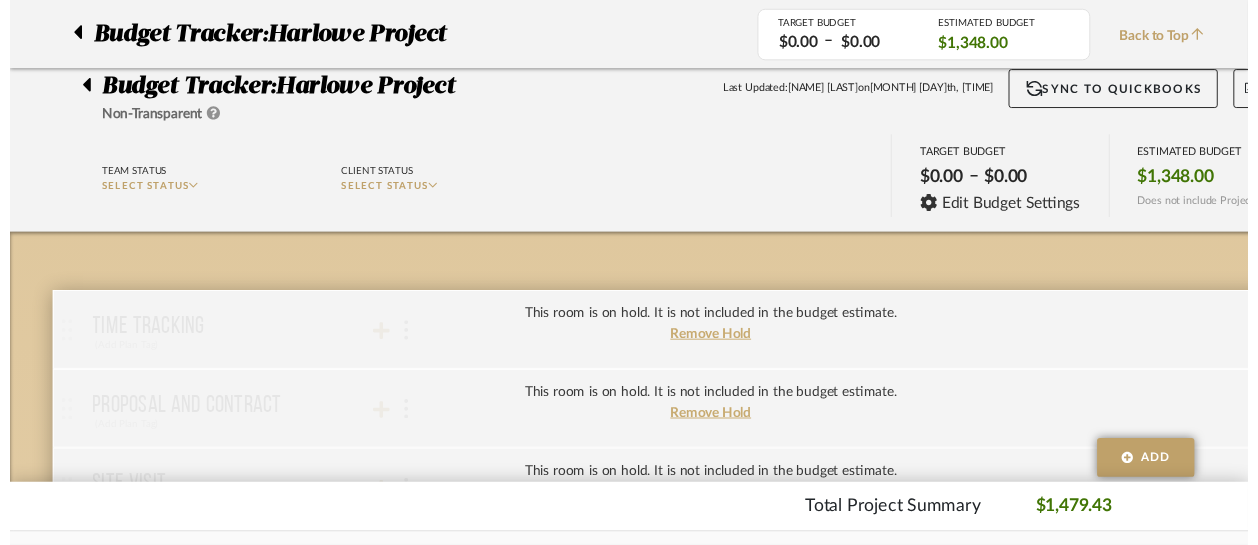 scroll, scrollTop: 600, scrollLeft: 15, axis: both 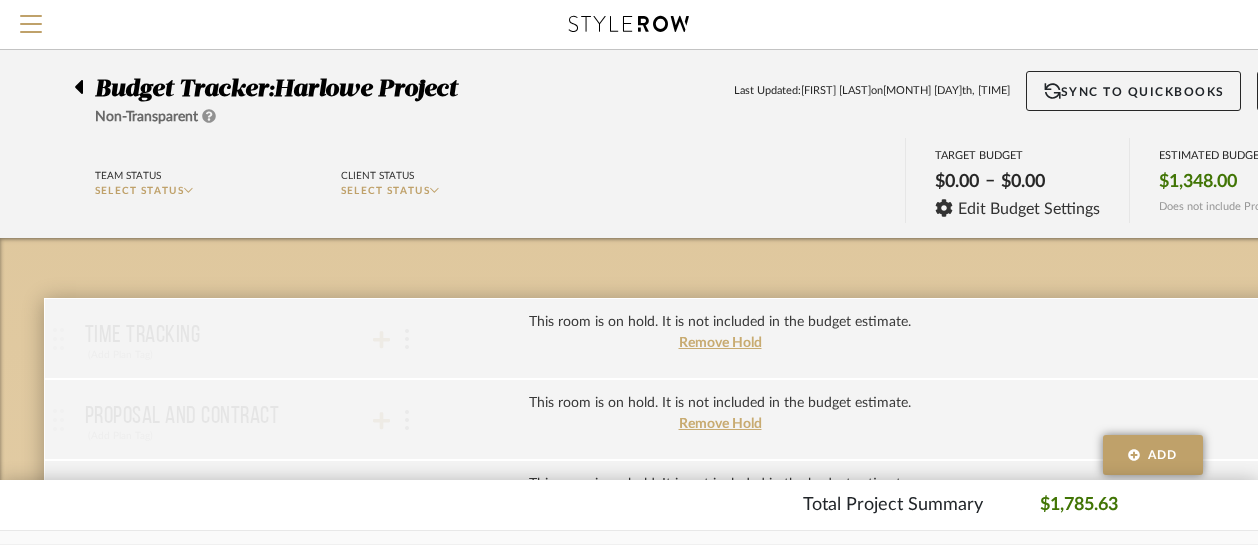 click 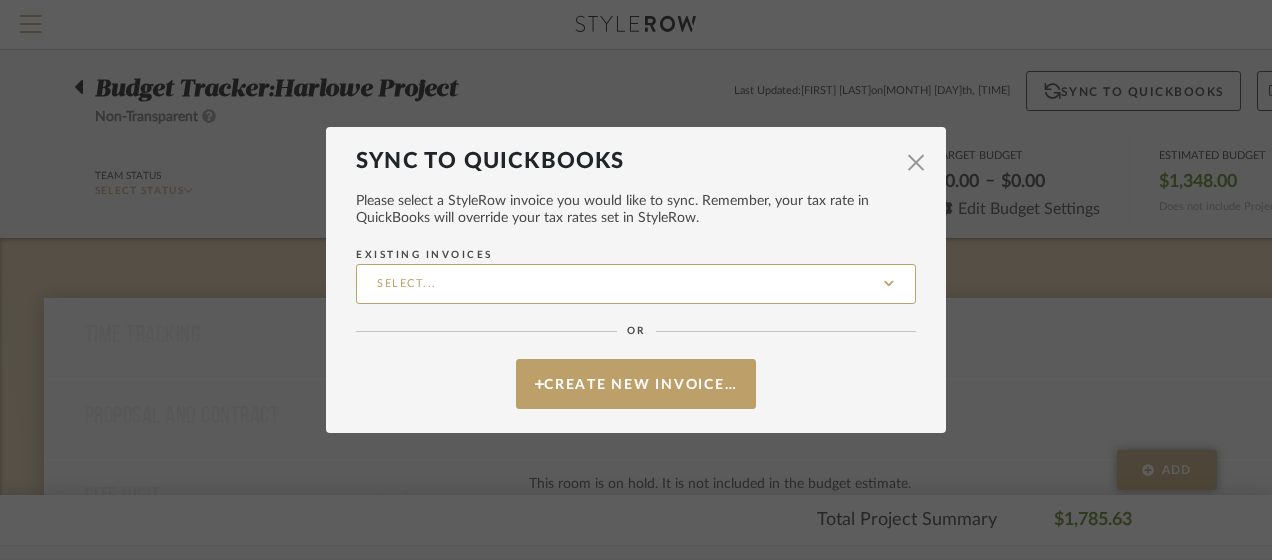 click on "Existing Invoices" at bounding box center (636, 284) 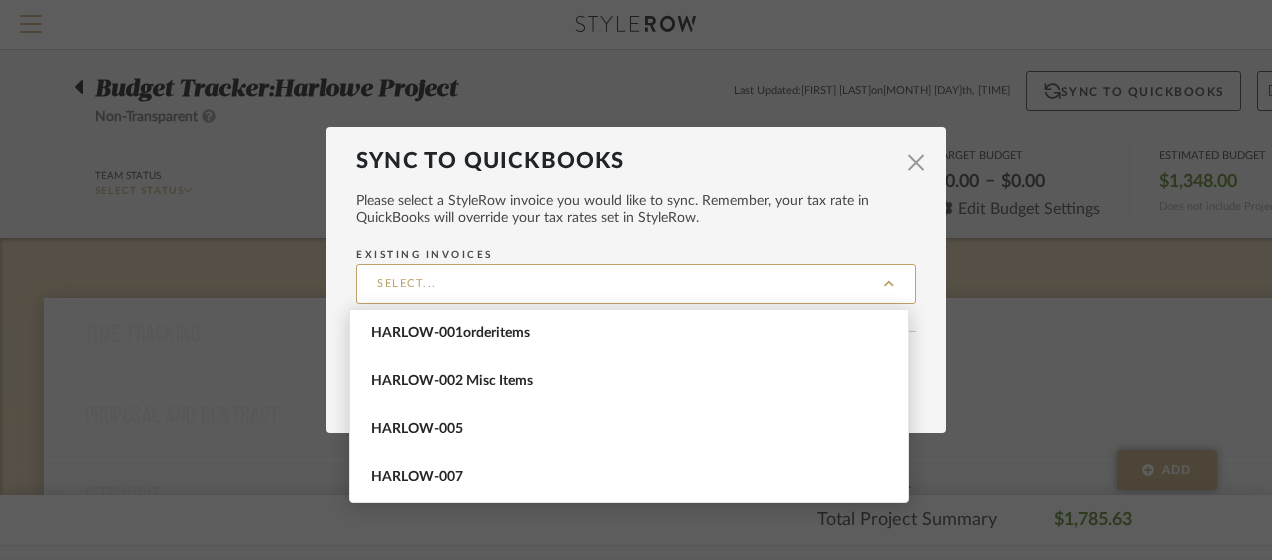 click on "Existing Invoices" at bounding box center (636, 284) 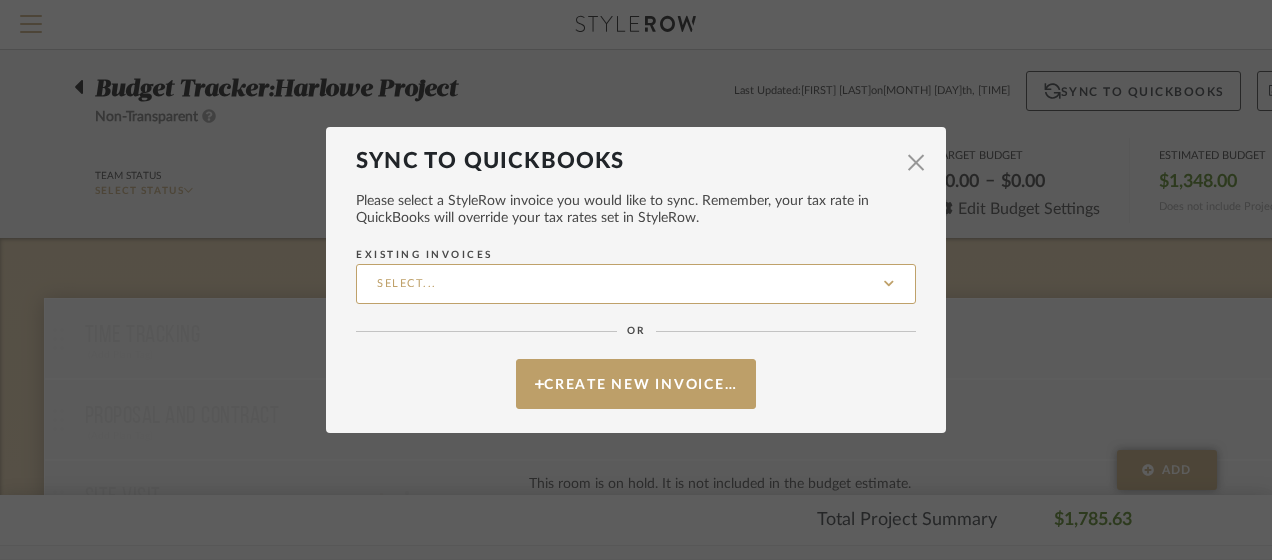 click on "Existing Invoices" at bounding box center [636, 284] 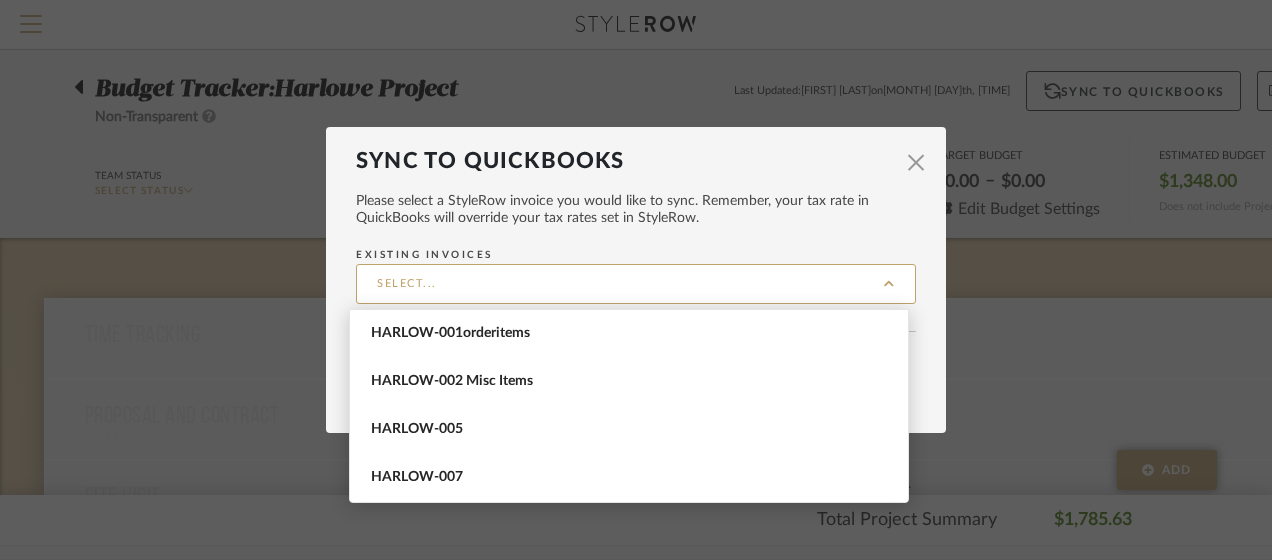 click on "Existing Invoices" 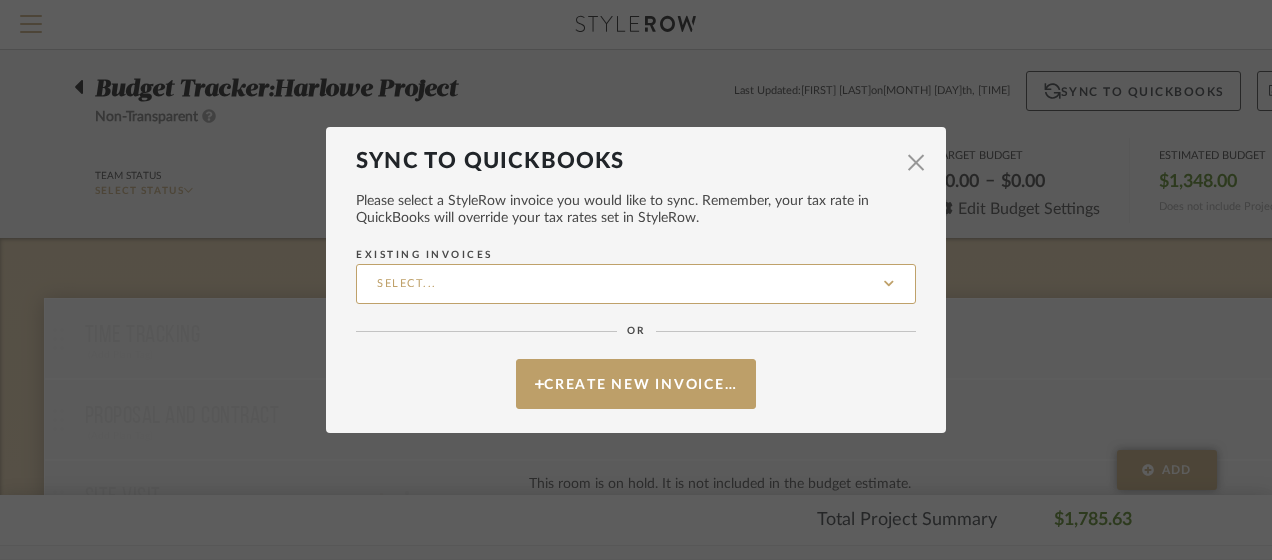 click on "Create New Invoice…" 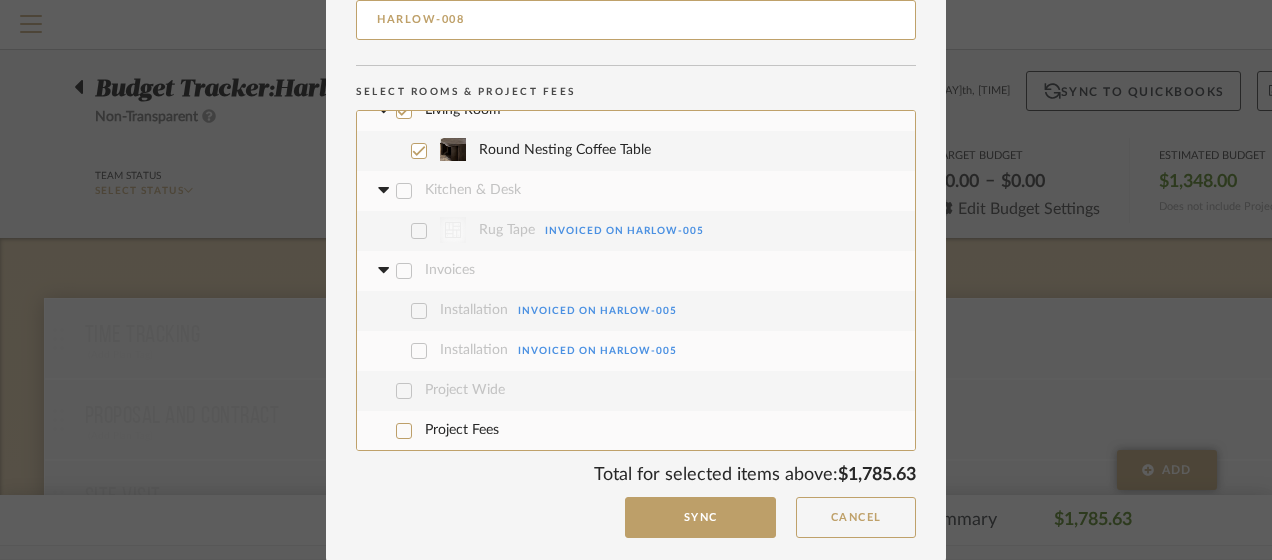 click on "Sync" 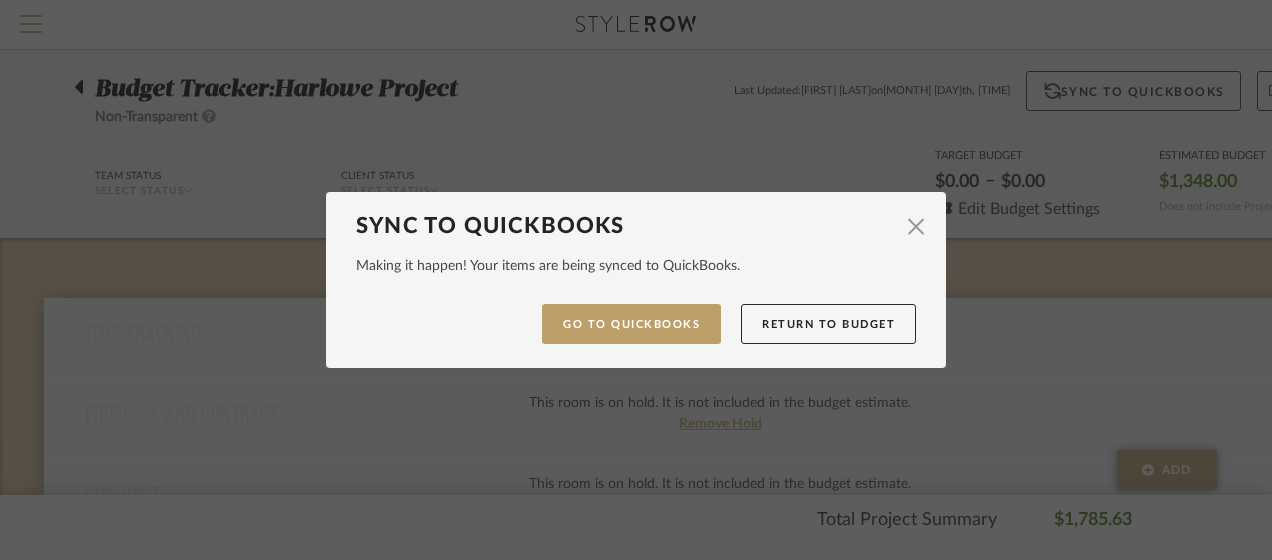 click on "Go to QuickBooks" 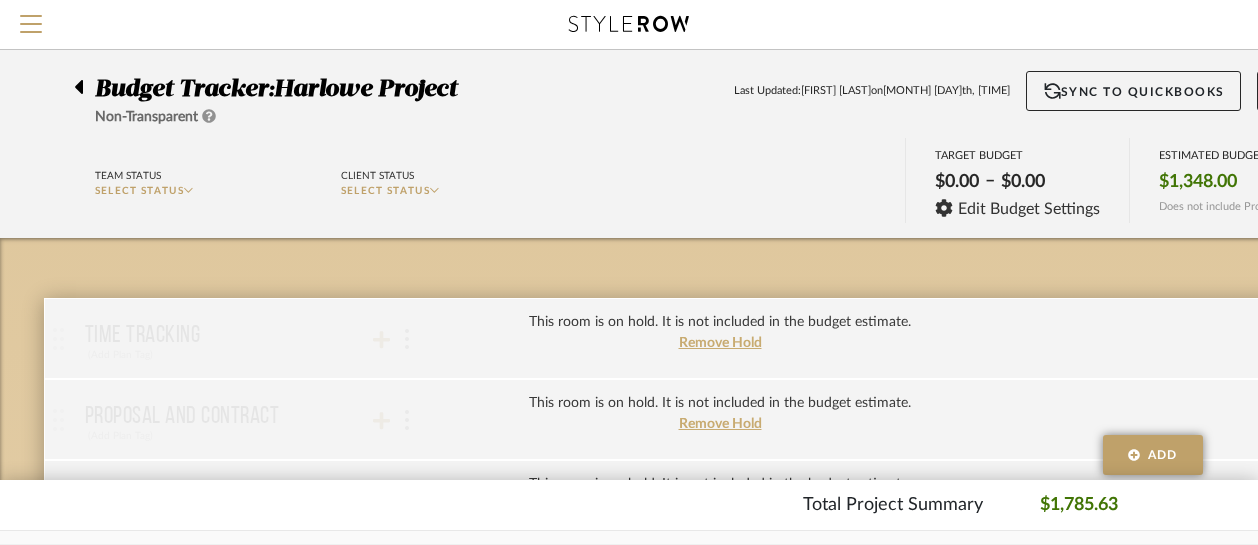 scroll, scrollTop: 0, scrollLeft: 715, axis: horizontal 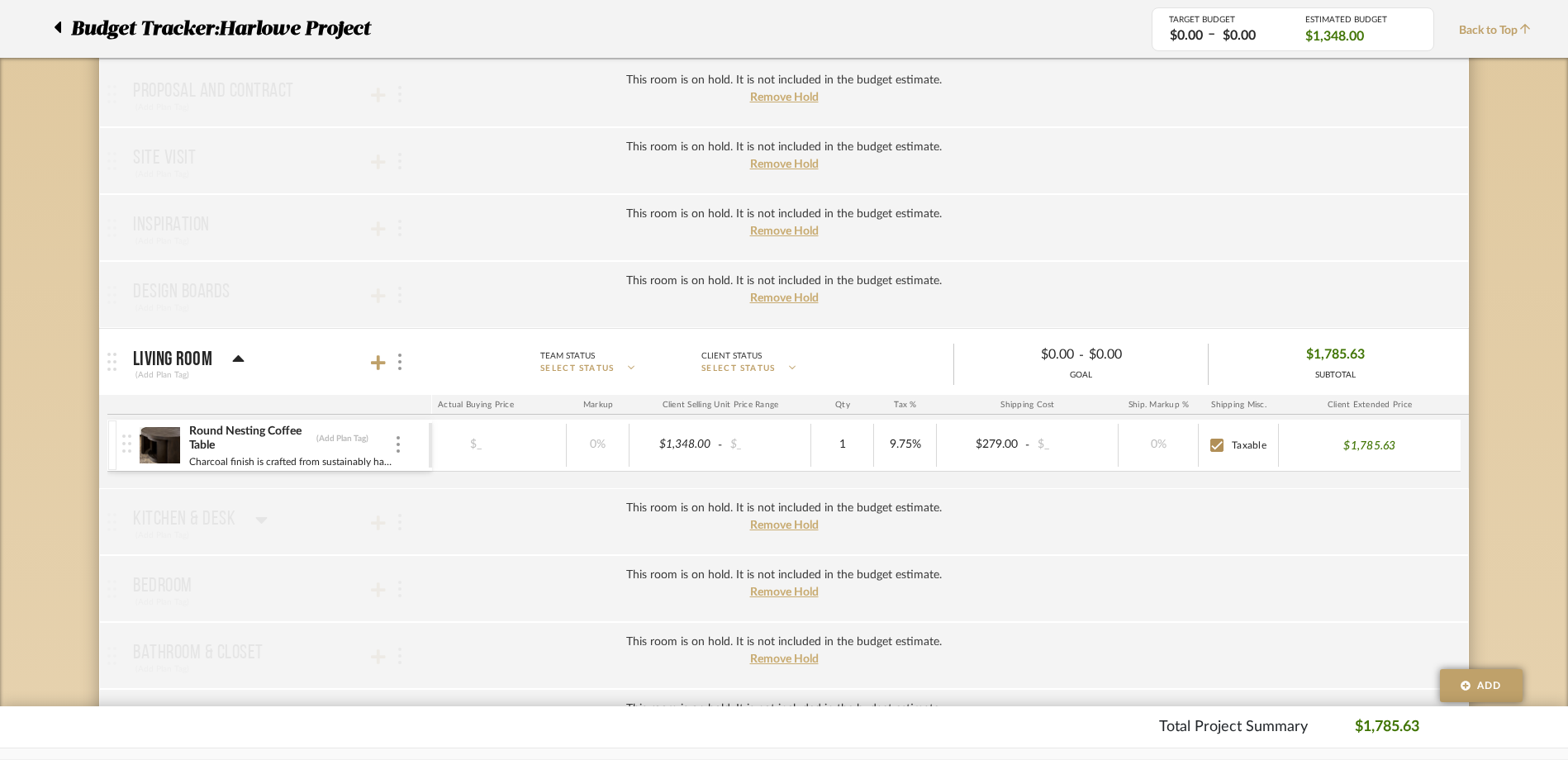 click at bounding box center [159, 445] 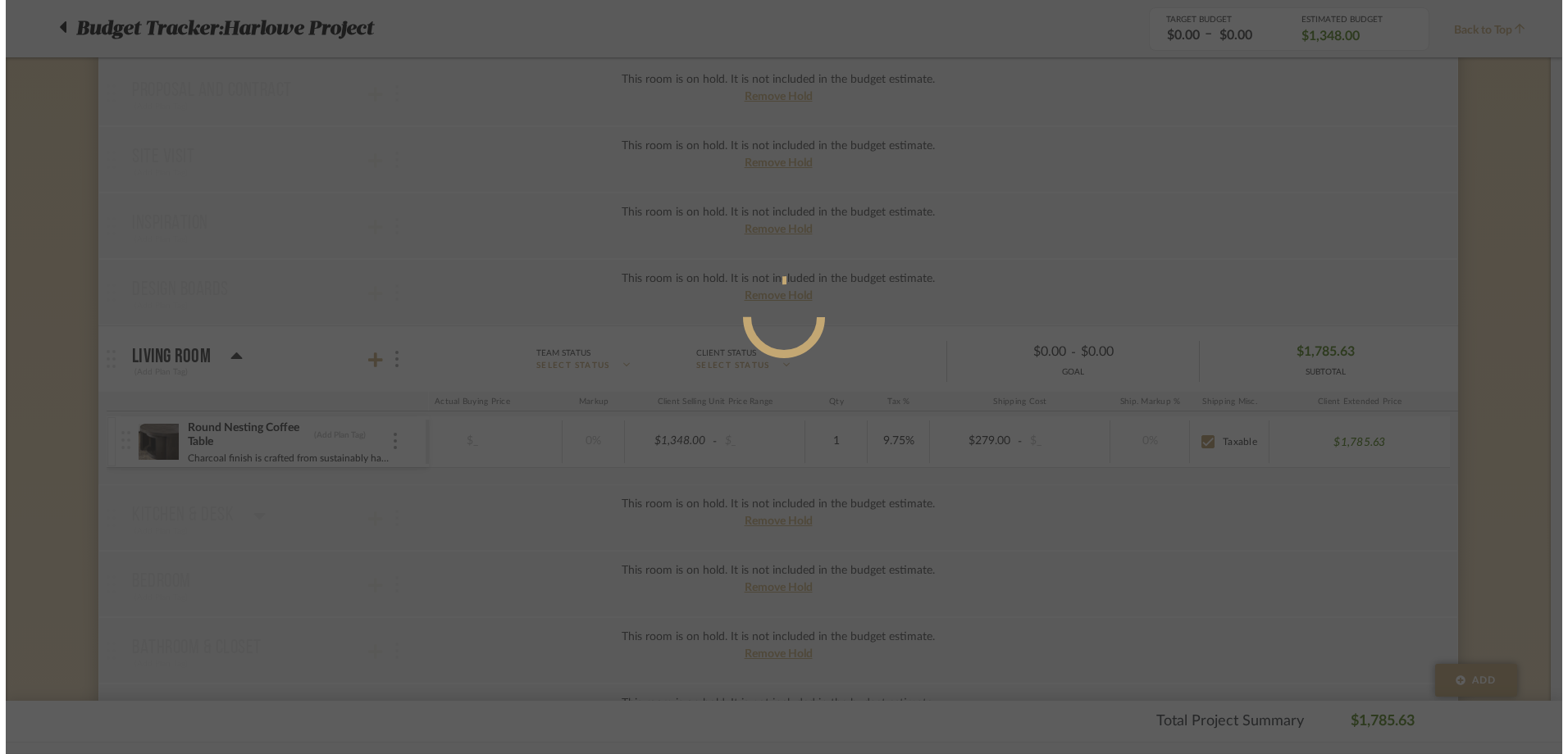 scroll, scrollTop: 0, scrollLeft: 0, axis: both 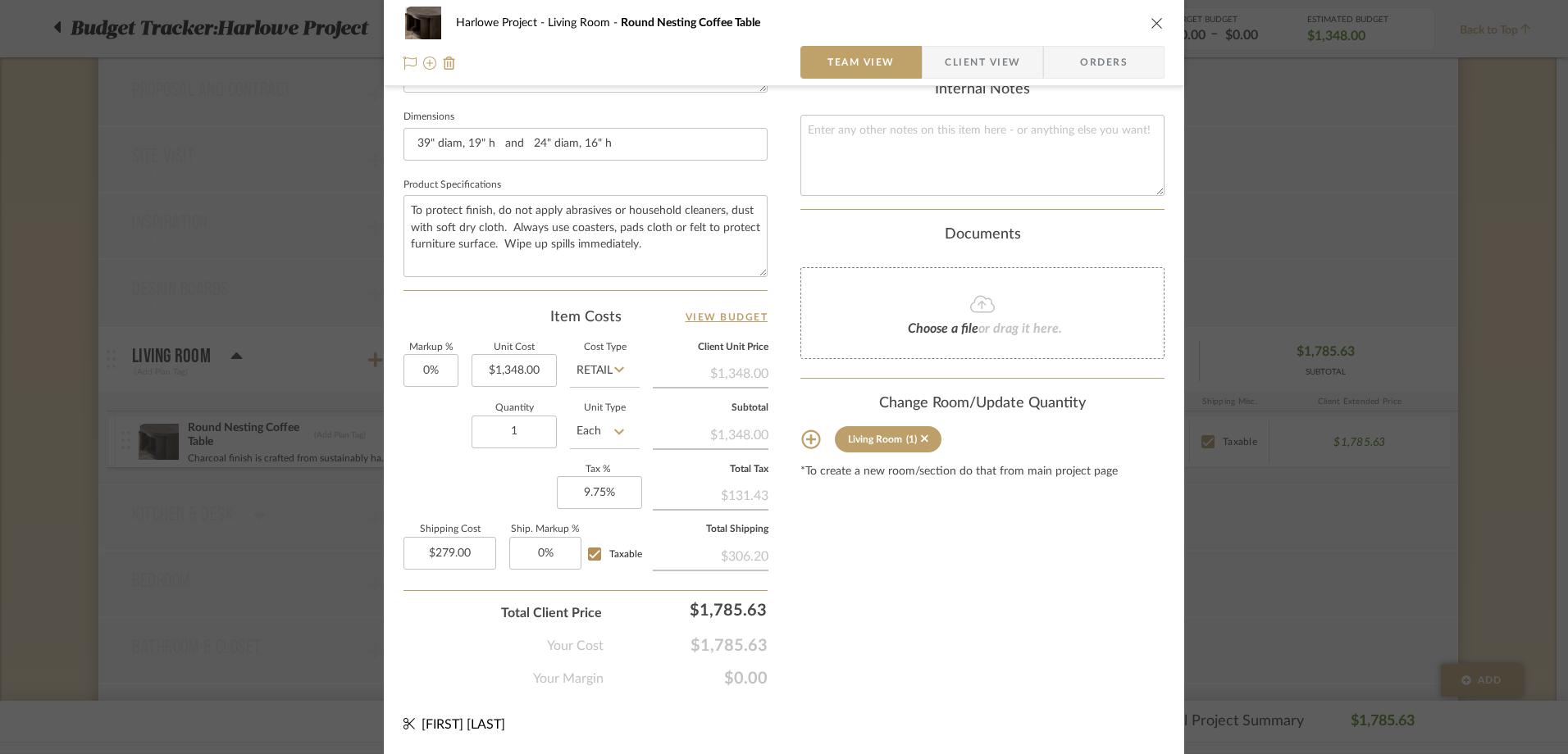 click at bounding box center (1157, 23) 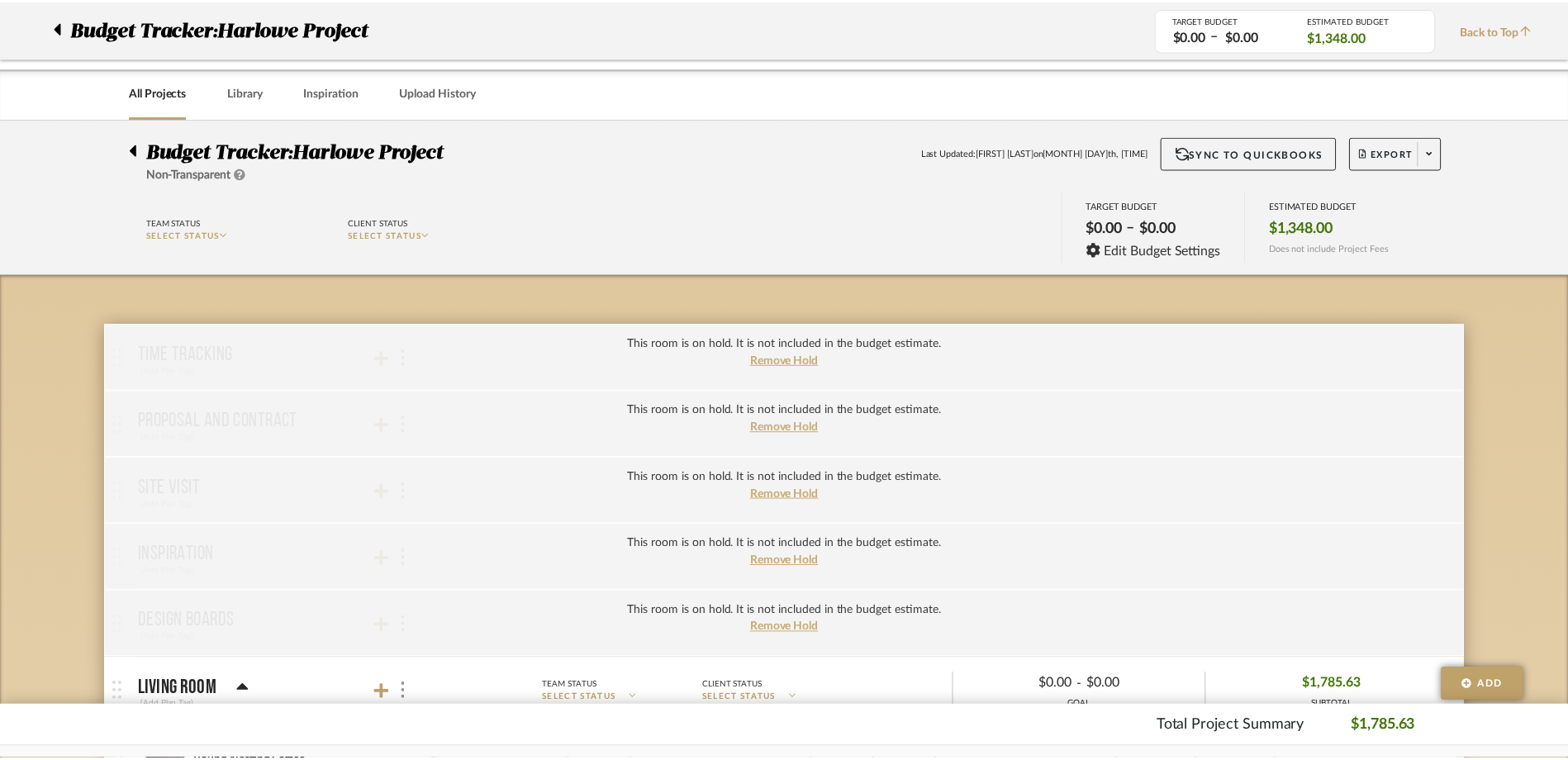 scroll, scrollTop: 330, scrollLeft: 0, axis: vertical 